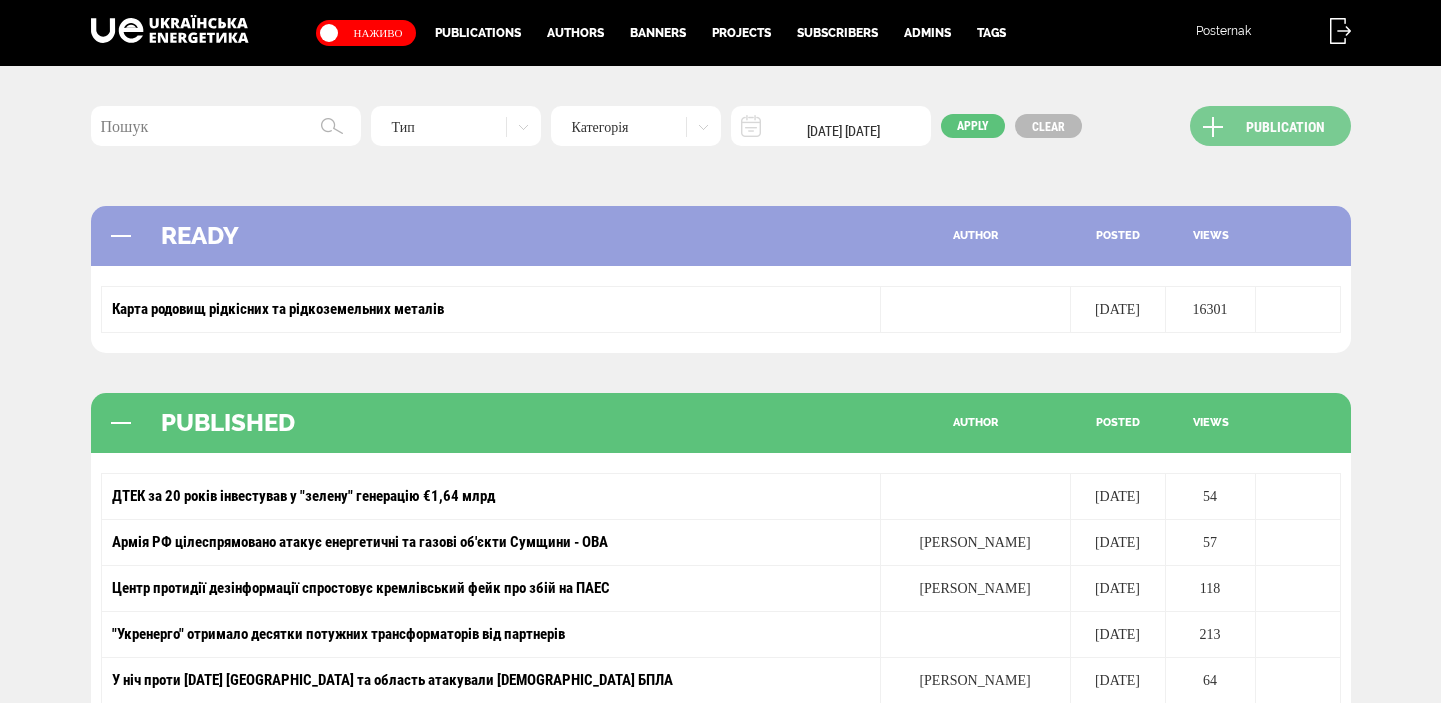 scroll, scrollTop: 0, scrollLeft: 0, axis: both 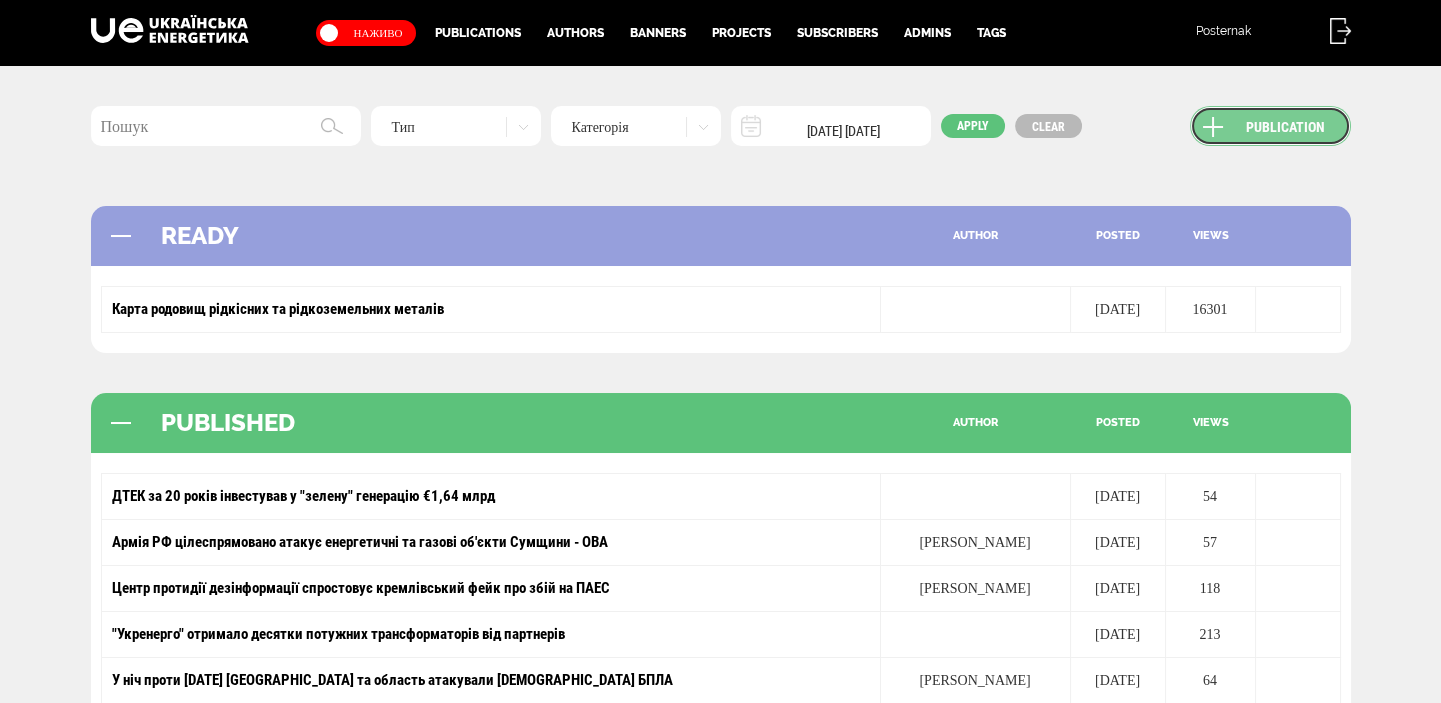 click on "Publication" at bounding box center [1270, 126] 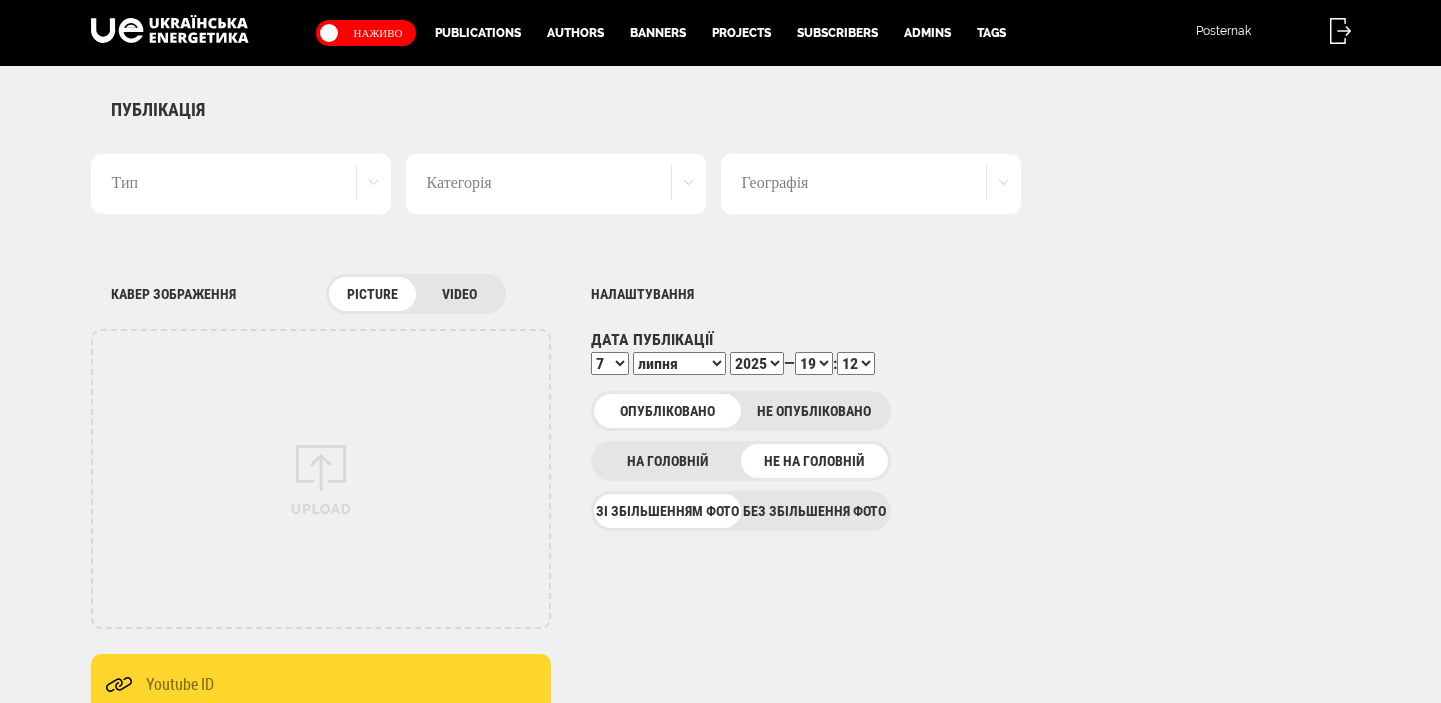 scroll, scrollTop: 0, scrollLeft: 0, axis: both 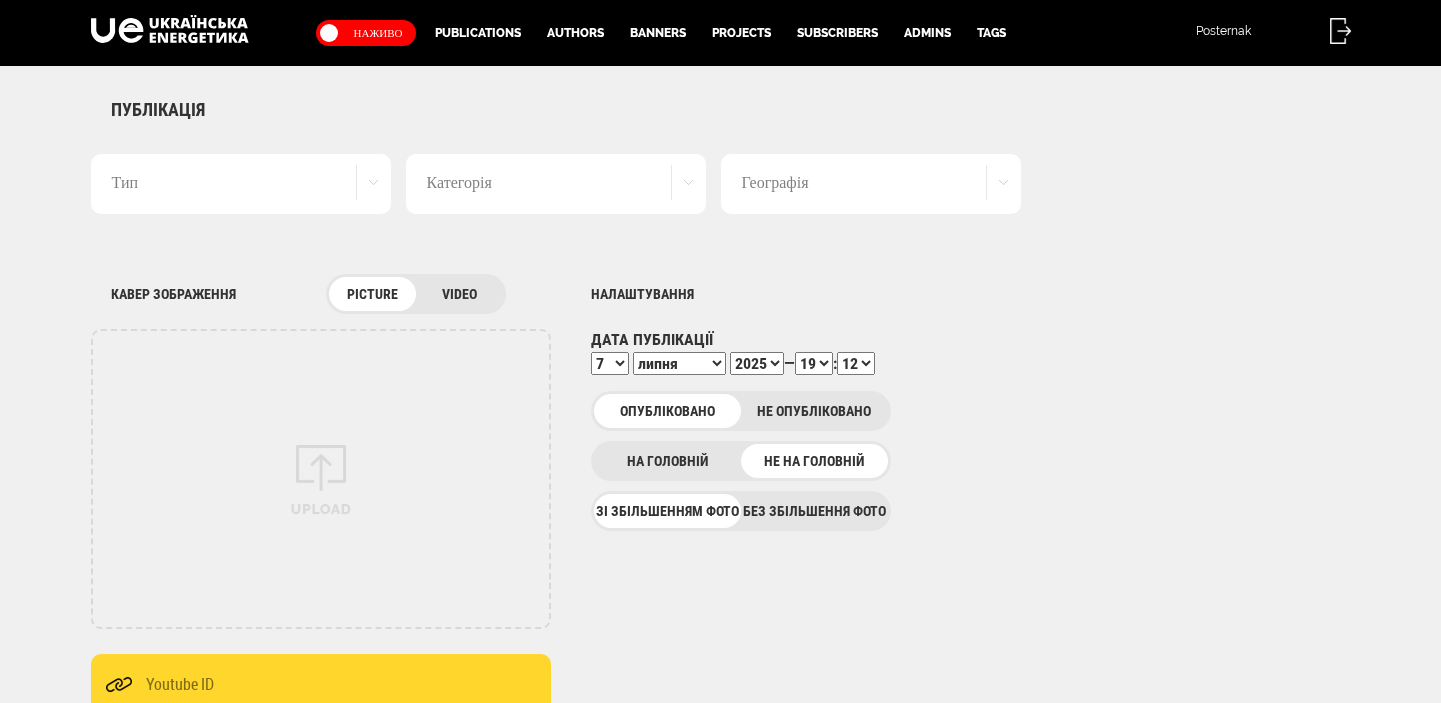 click on "Без збільшення фото" at bounding box center (814, 511) 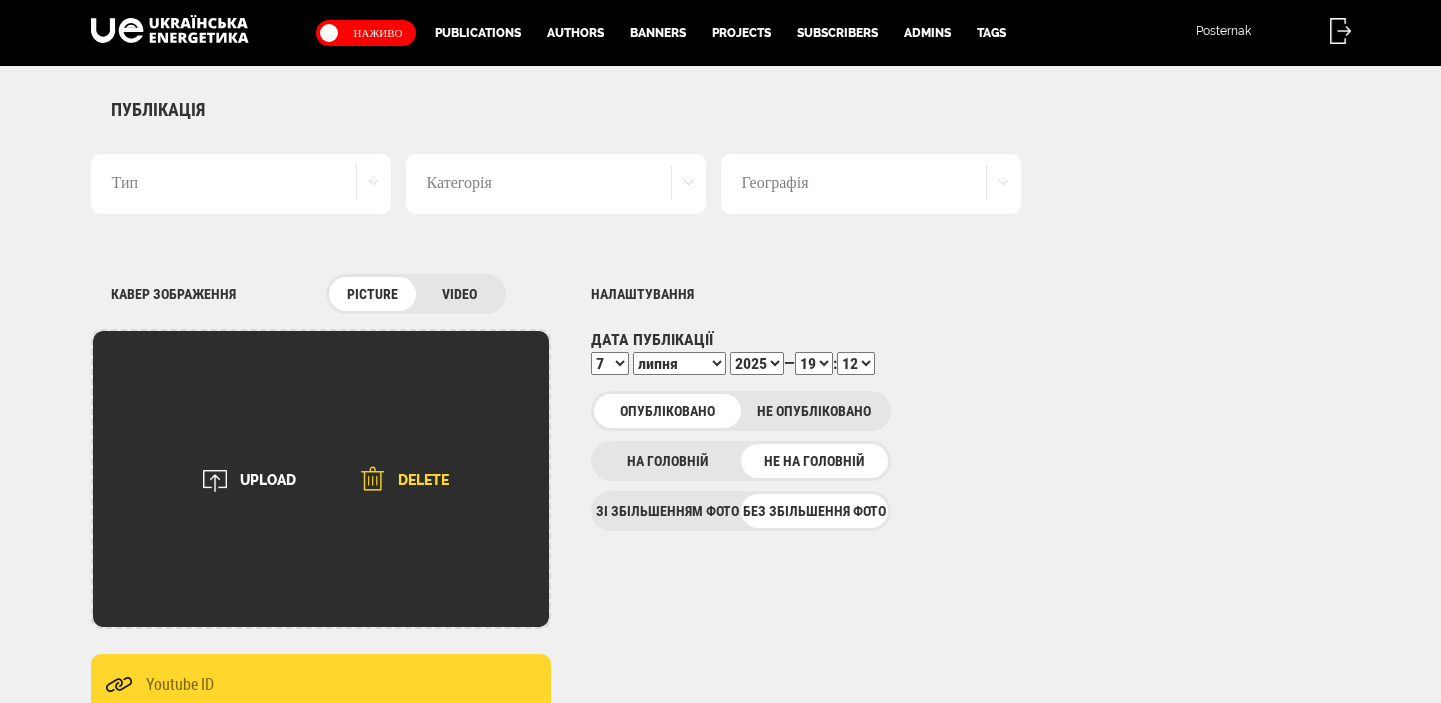 scroll, scrollTop: 0, scrollLeft: 0, axis: both 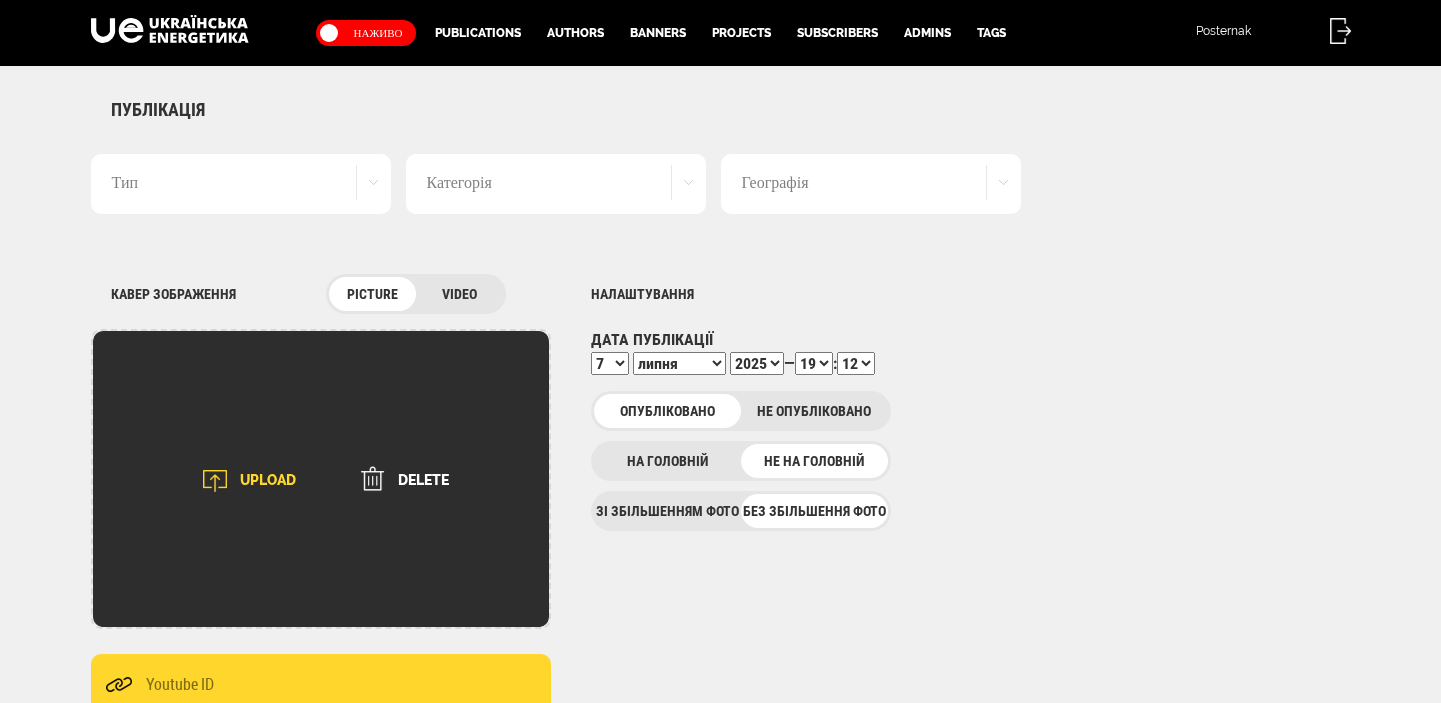 click on "UPLOAD" at bounding box center [243, 481] 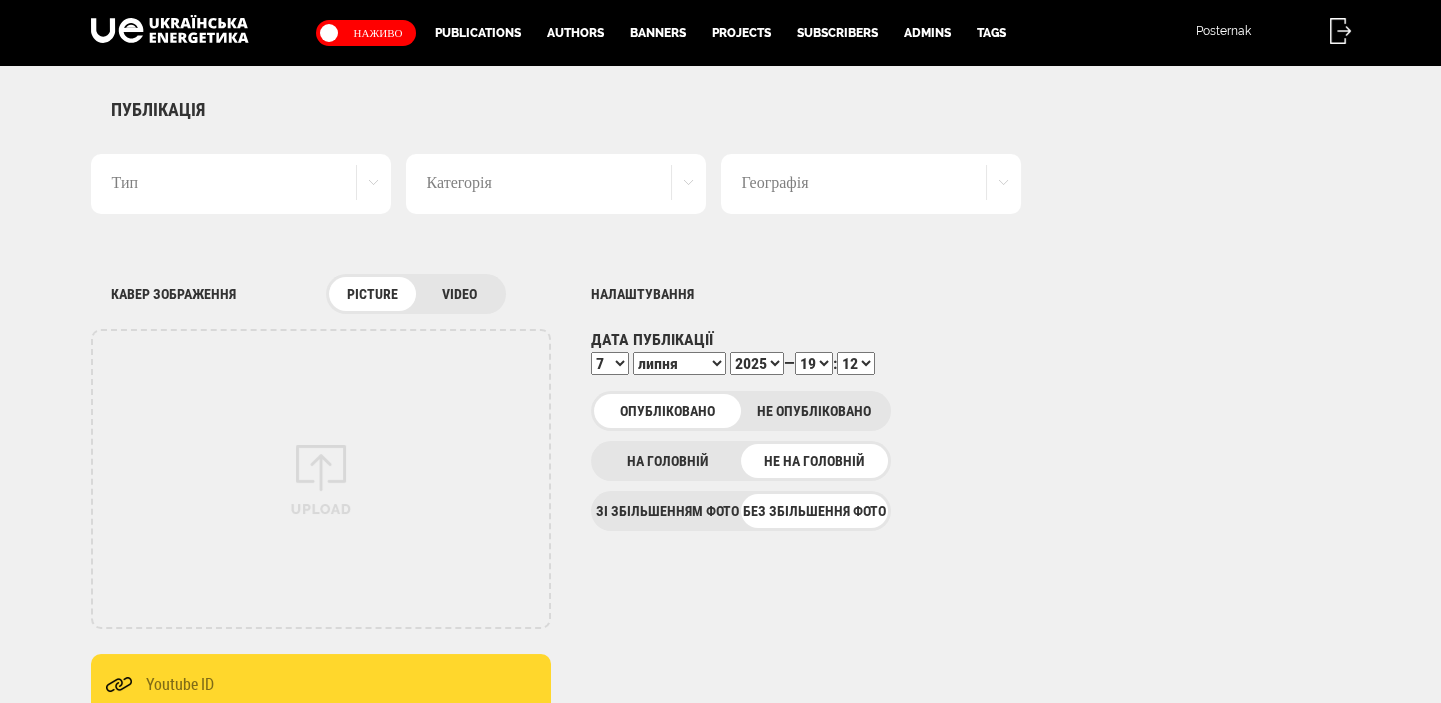 click on "Тип" at bounding box center (241, 184) 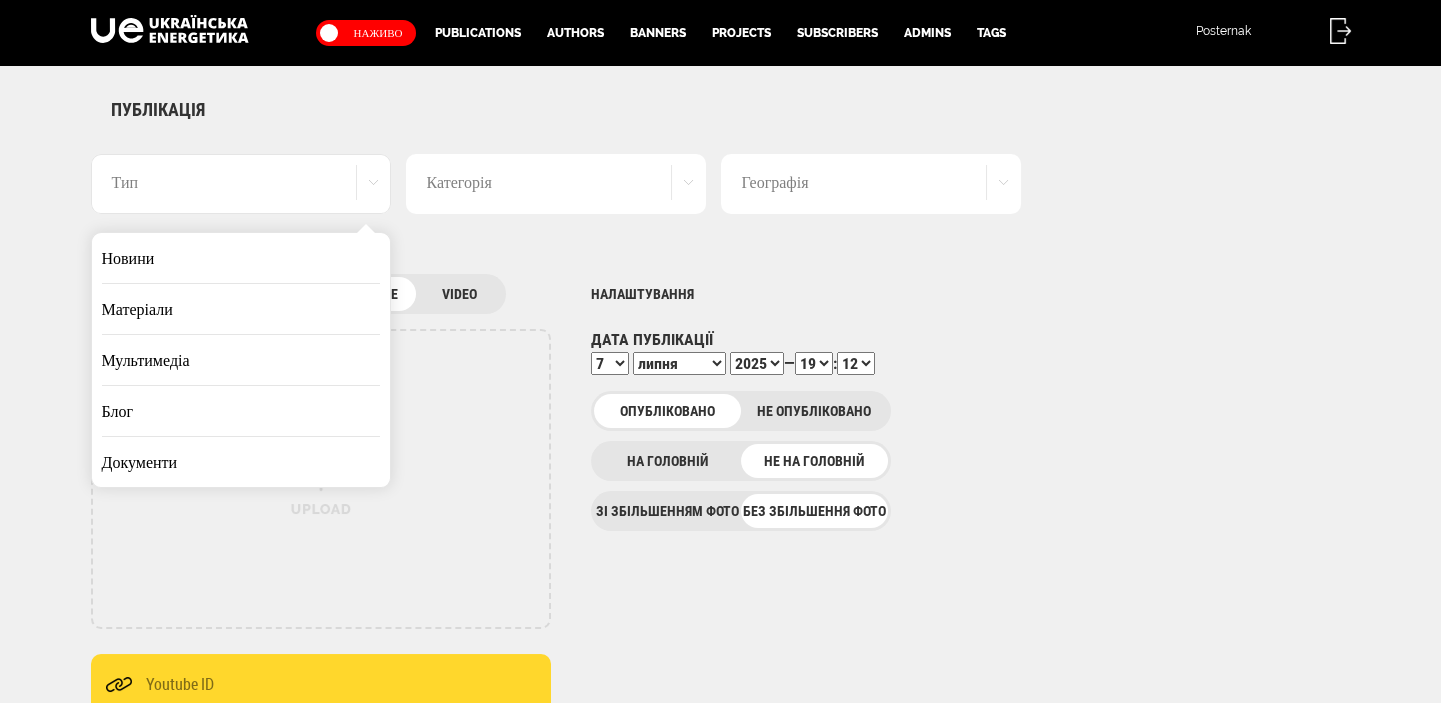 click on "Новини" at bounding box center (241, 258) 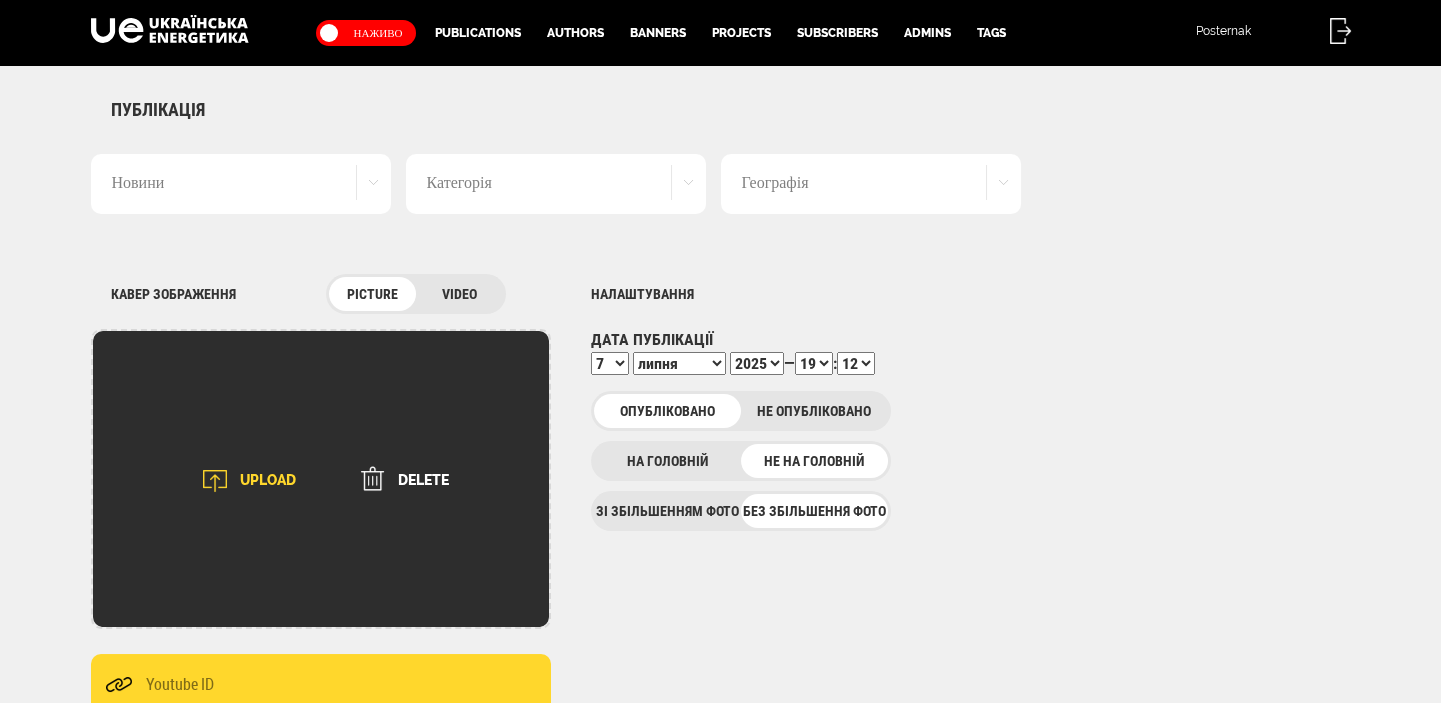 click at bounding box center (215, 481) 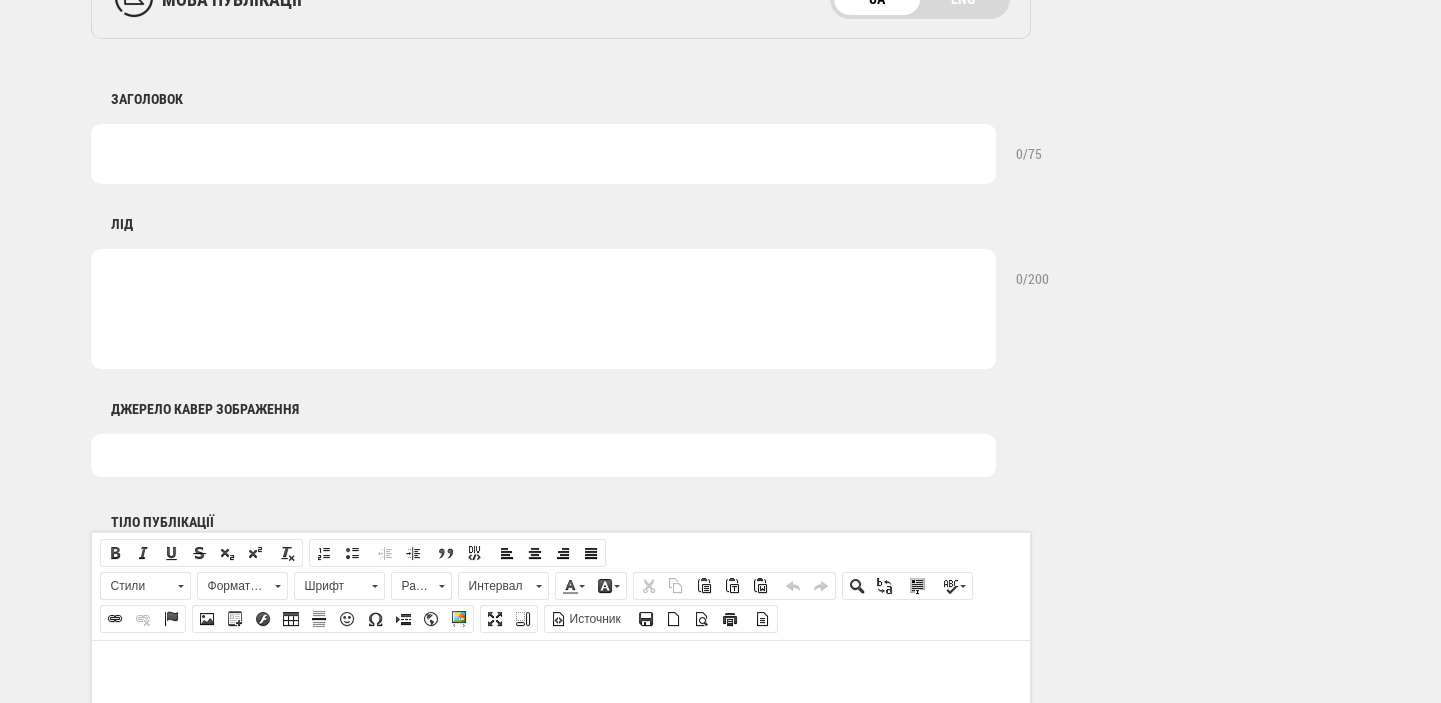 scroll, scrollTop: 848, scrollLeft: 0, axis: vertical 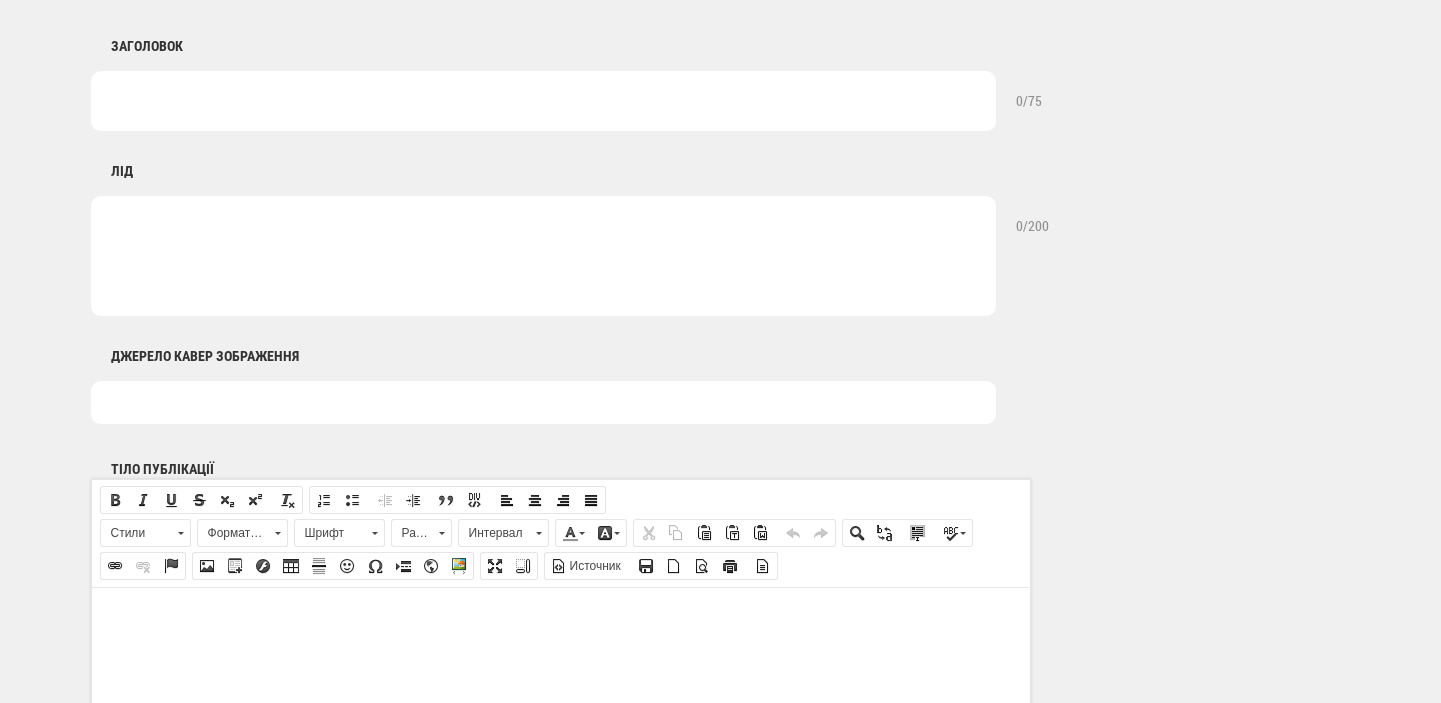 click at bounding box center (543, 402) 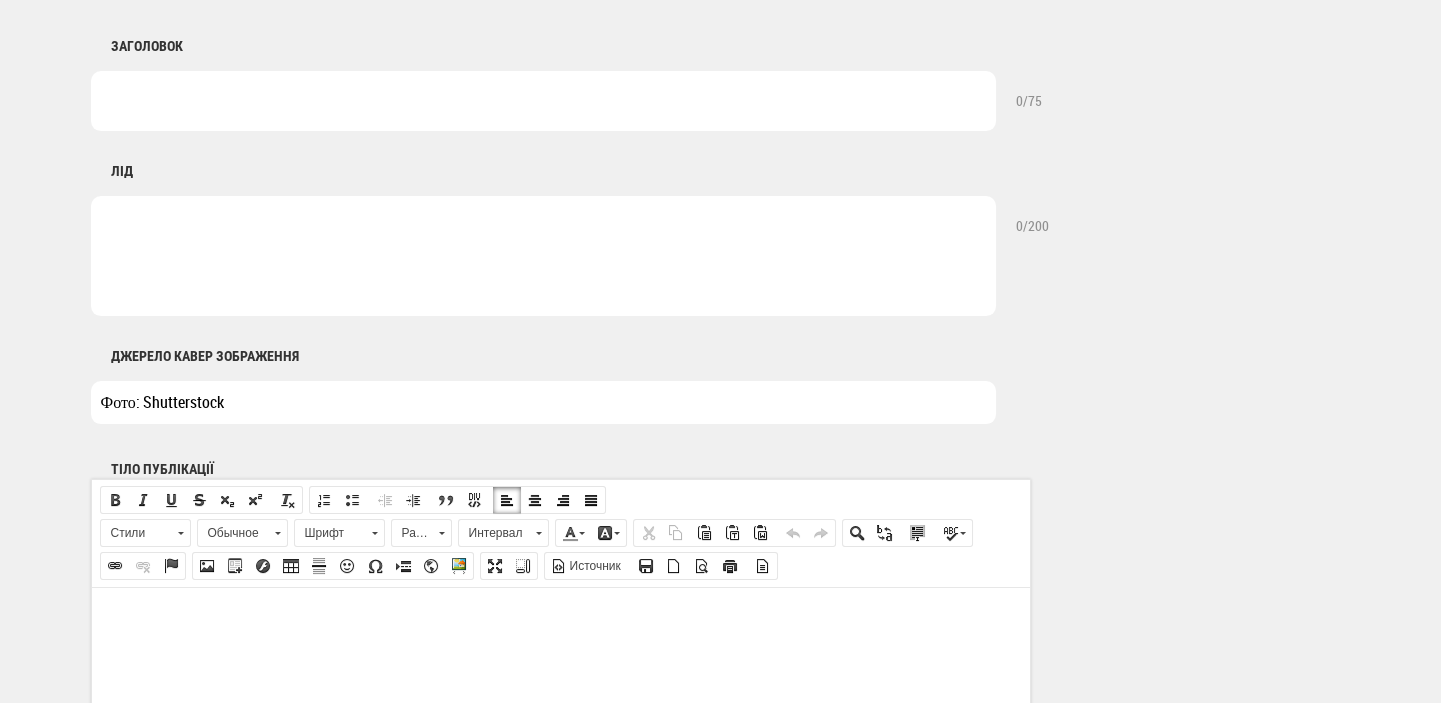 click at bounding box center [560, 617] 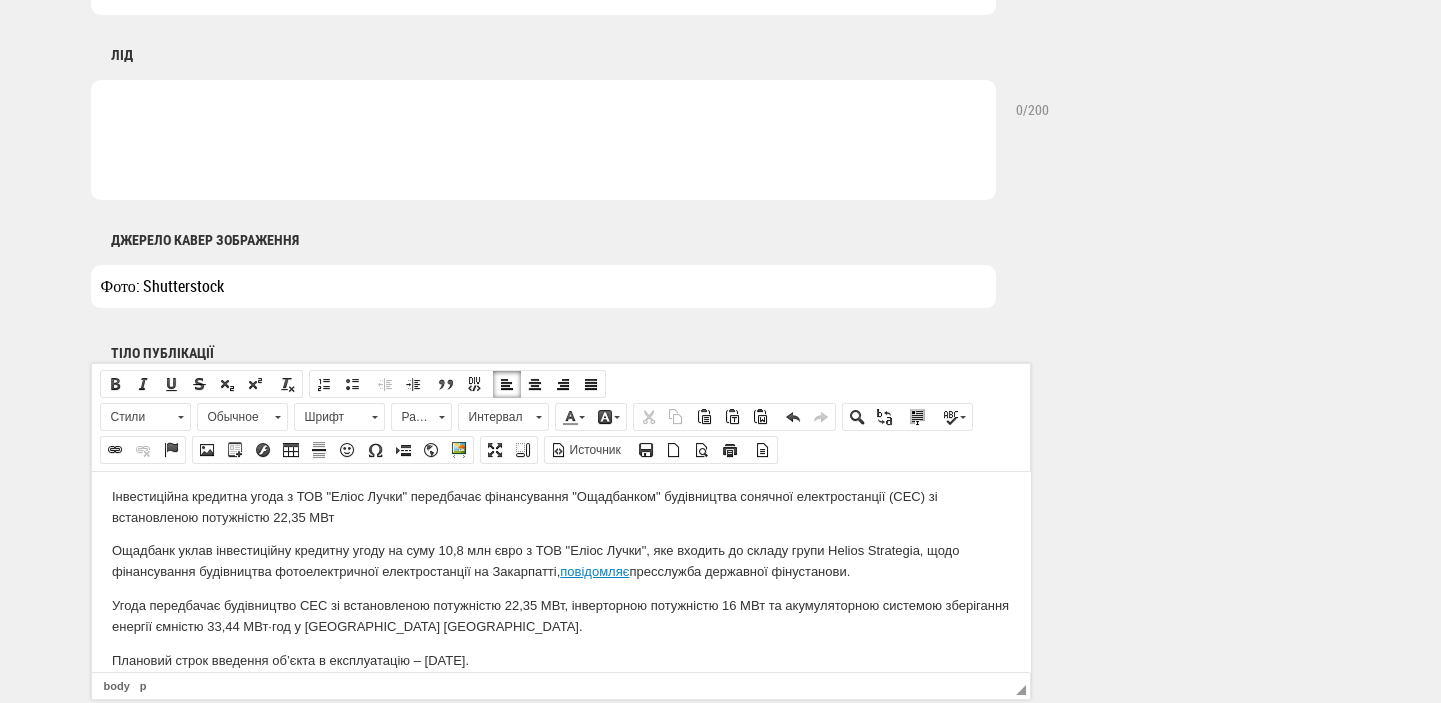 scroll, scrollTop: 0, scrollLeft: 0, axis: both 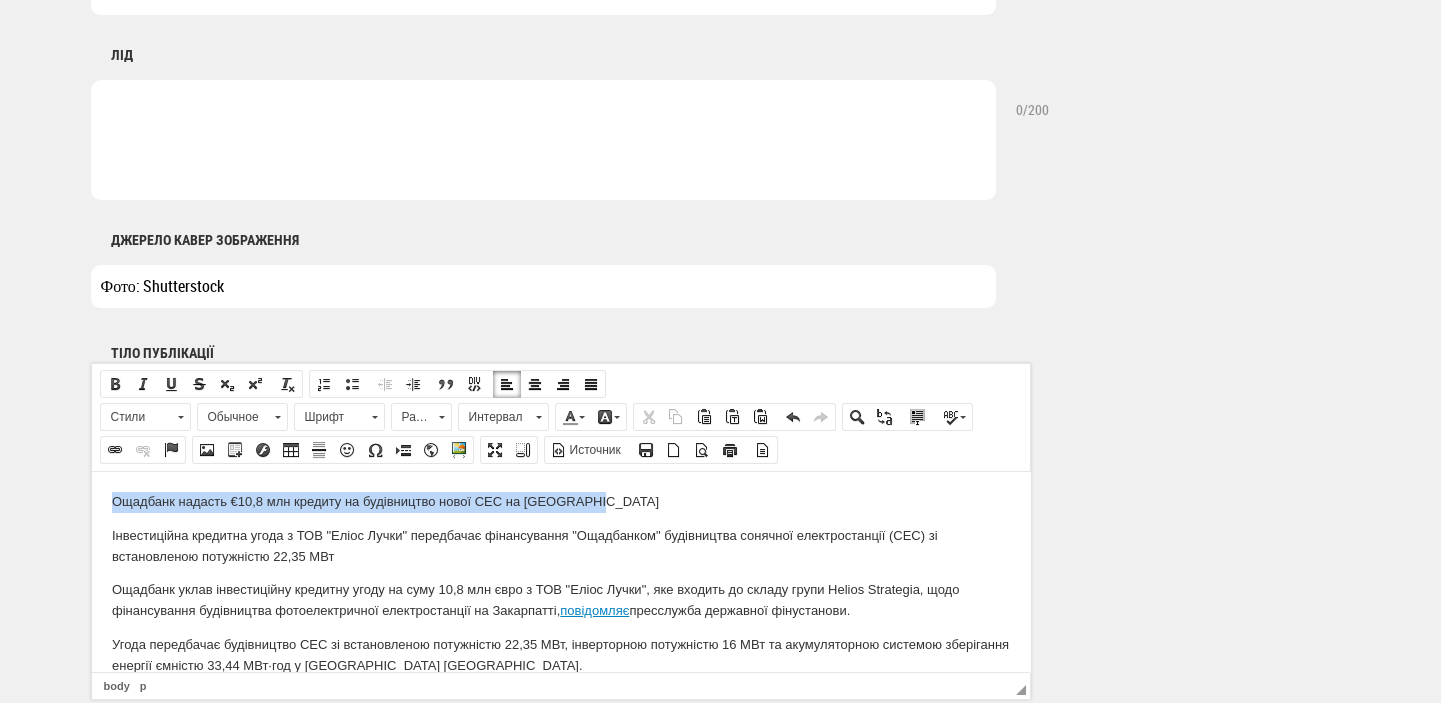 drag, startPoint x: 611, startPoint y: 499, endPoint x: 100, endPoint y: 489, distance: 511.09784 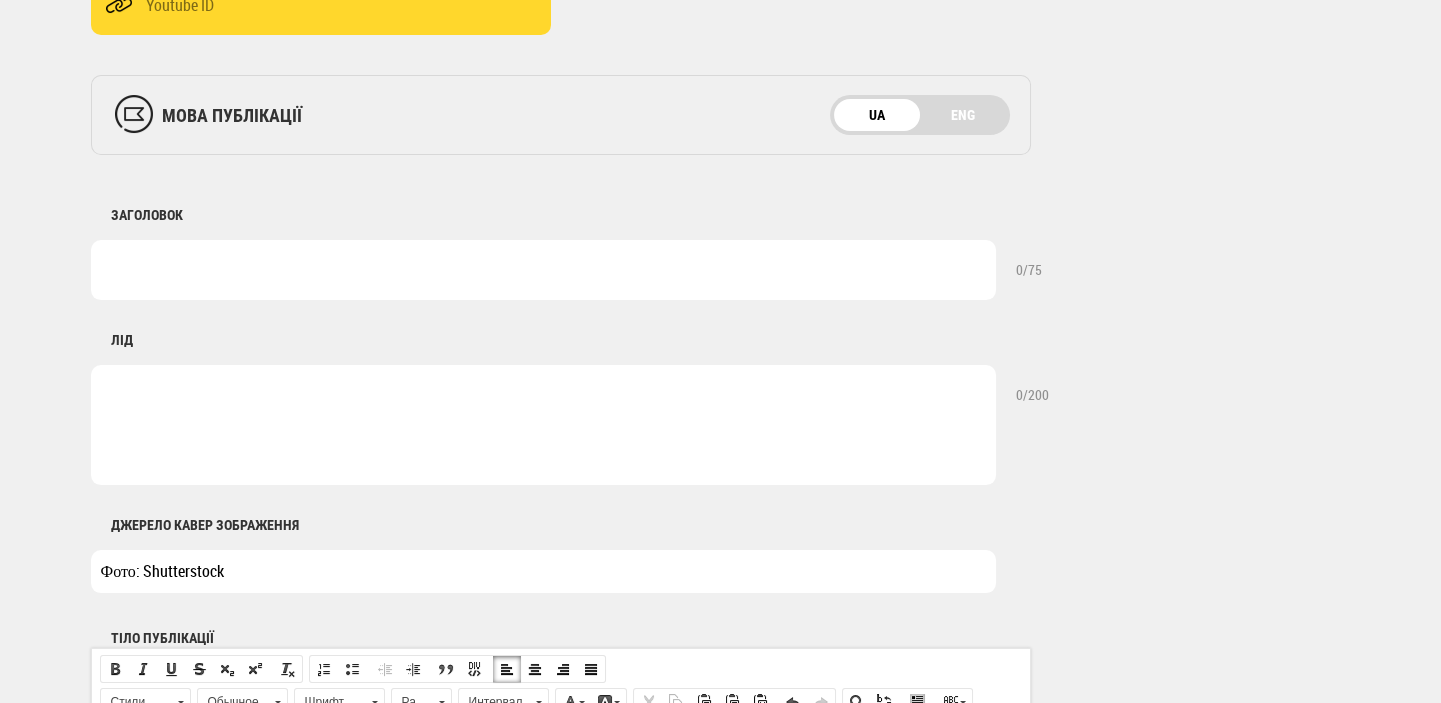 scroll, scrollTop: 540, scrollLeft: 0, axis: vertical 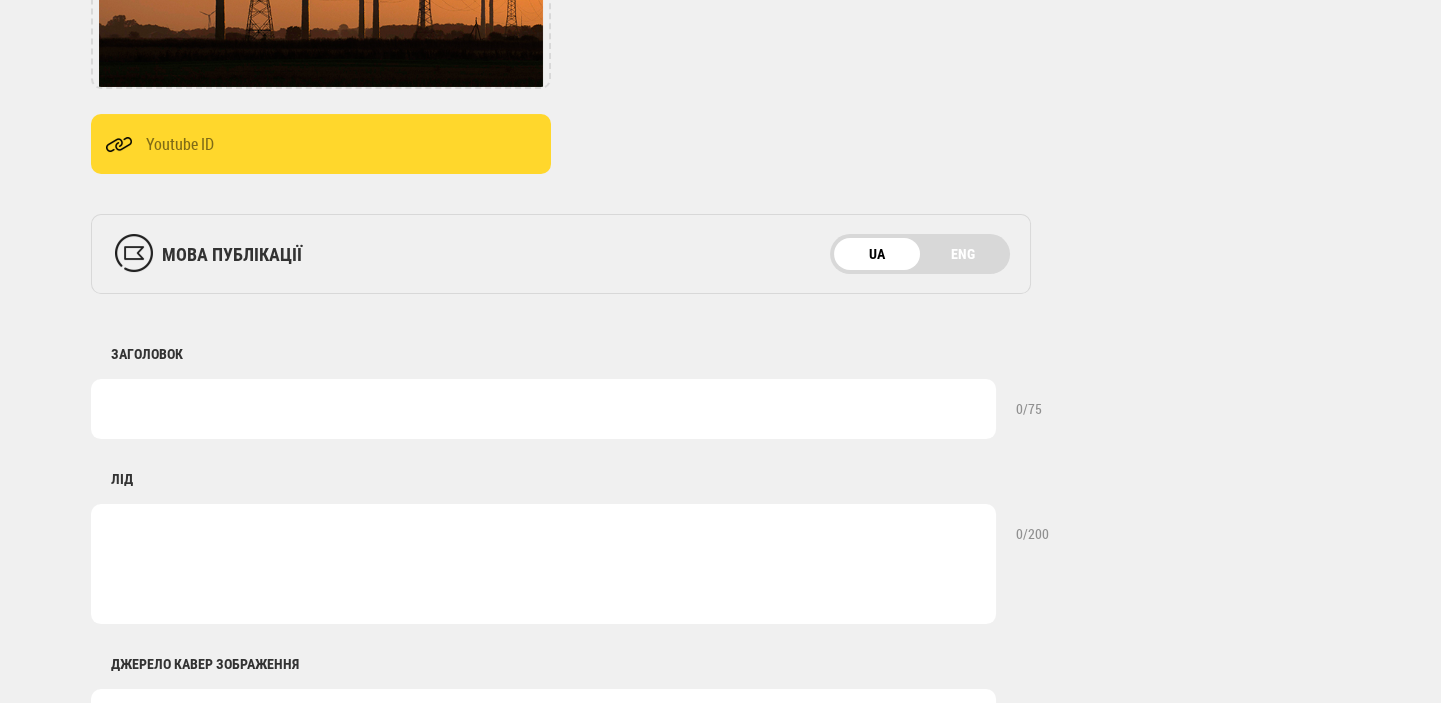 click at bounding box center [543, 409] 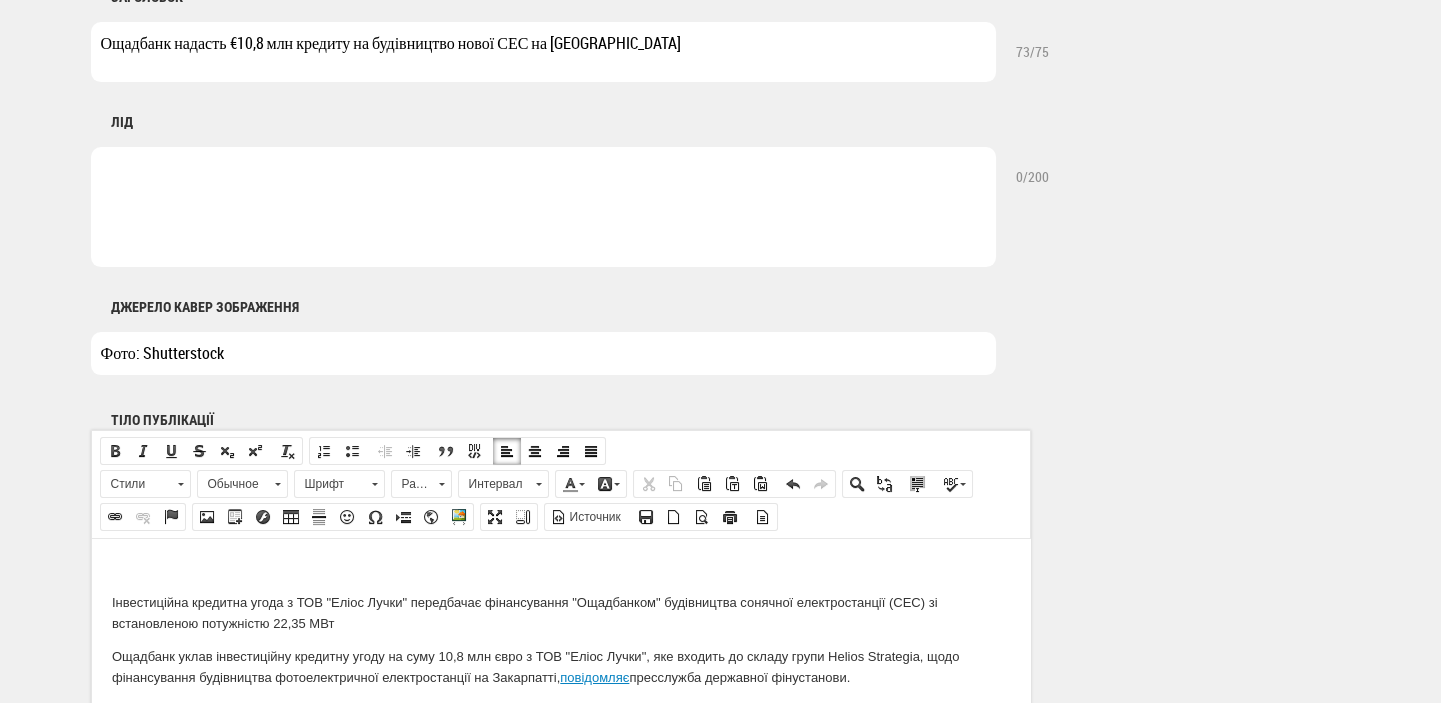 scroll, scrollTop: 964, scrollLeft: 0, axis: vertical 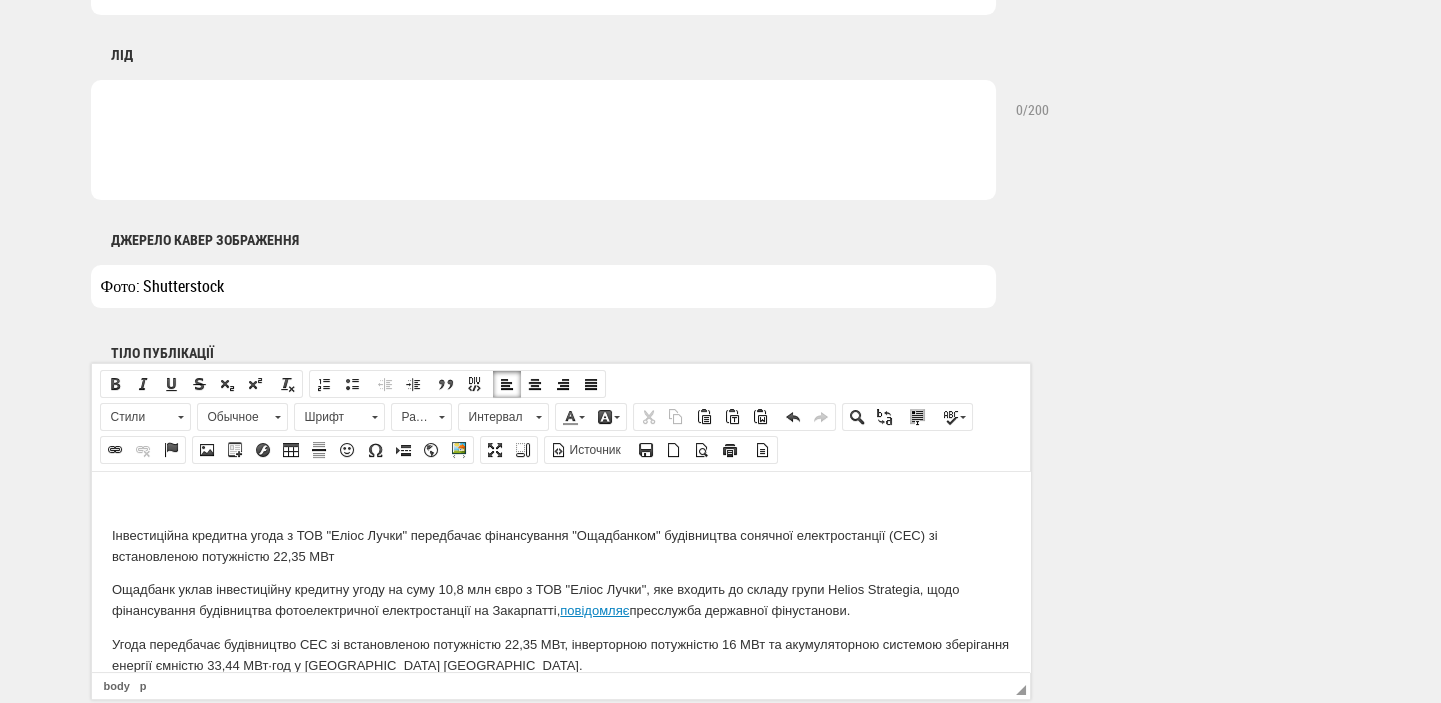type on "Ощадбанк надасть €10,8 млн кредиту на будівництво нової СЕС на [GEOGRAPHIC_DATA]" 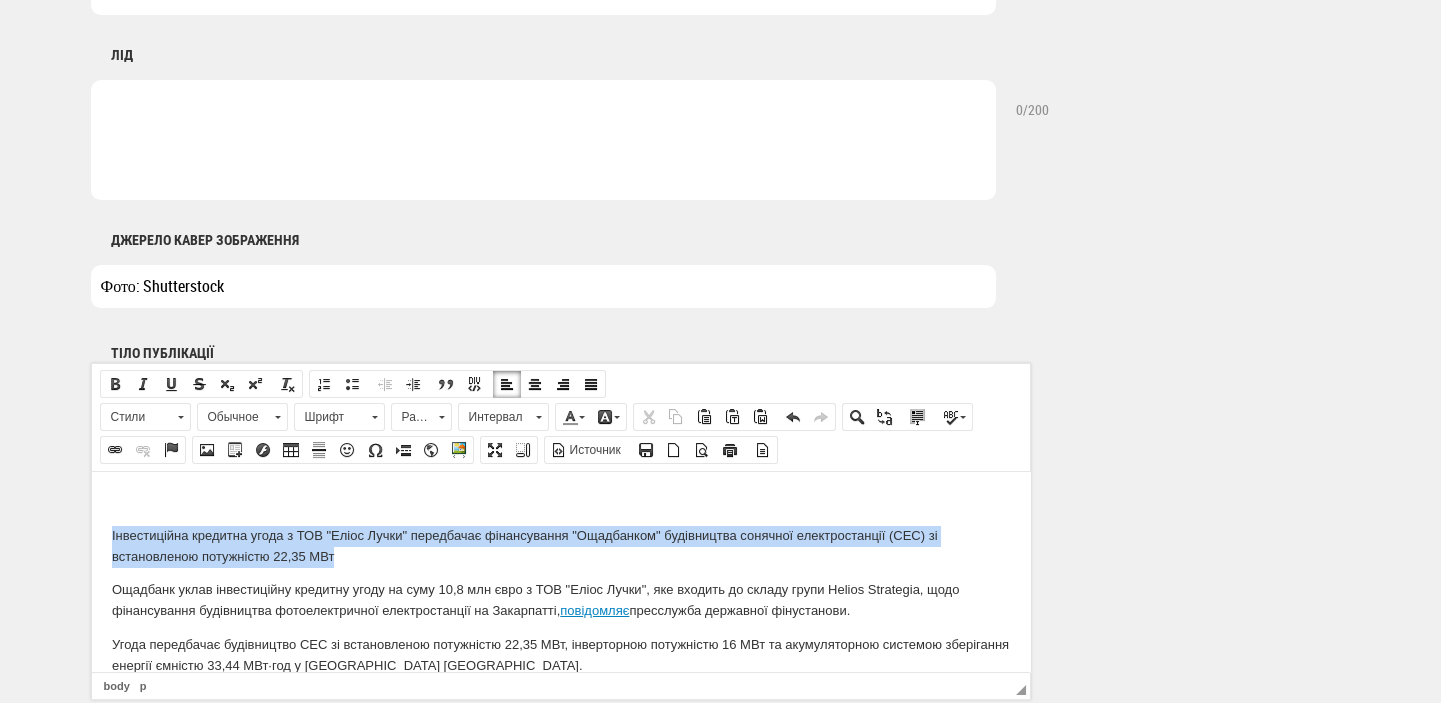 drag, startPoint x: 334, startPoint y: 554, endPoint x: 73, endPoint y: 533, distance: 261.84348 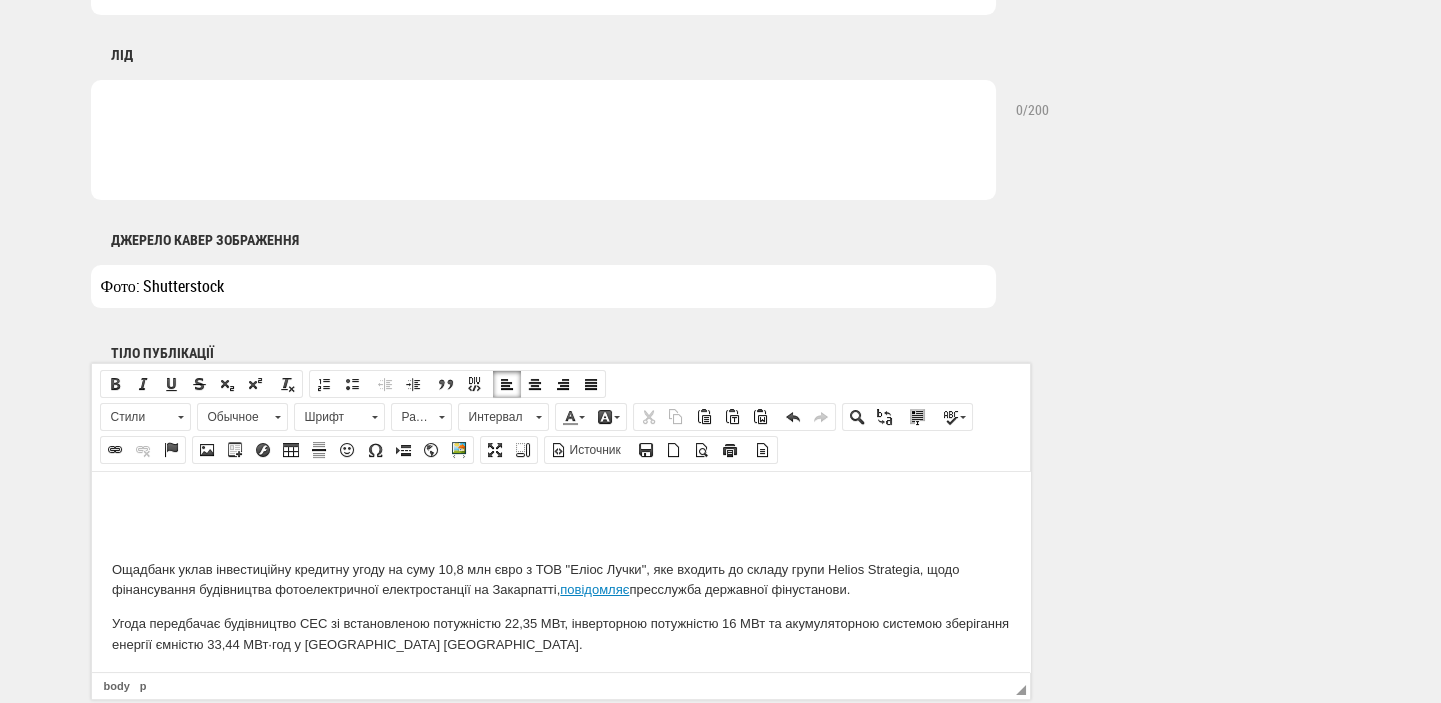 click at bounding box center (543, 140) 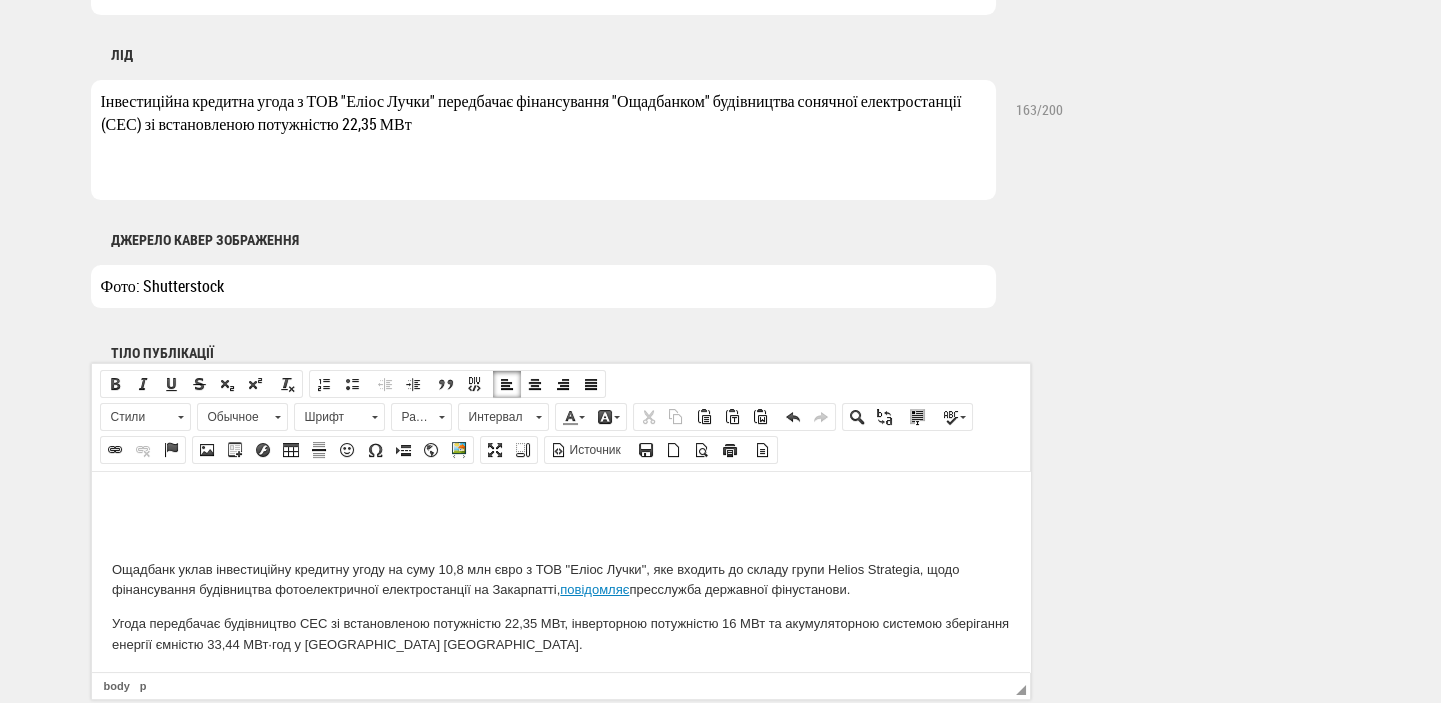 click on "Інвестиційна кредитна угода з ТОВ "Еліос Лучки" передбачає фінансування "Ощадбанком" будівництва сонячної електростанції (СЕС) зі встановленою потужністю 22,35 МВт" at bounding box center (543, 140) 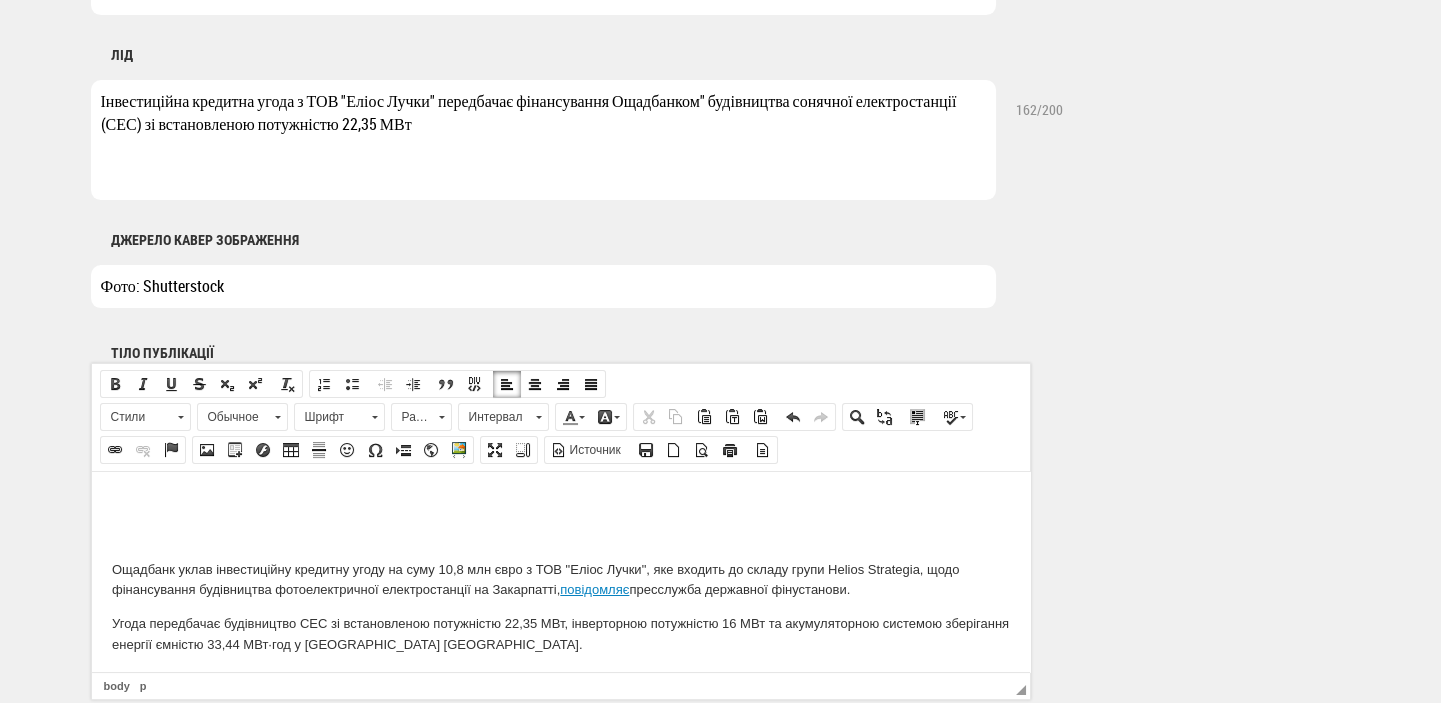 click on "Інвестиційна кредитна угода з ТОВ "Еліос Лучки" передбачає фінансування Ощадбанком" будівництва сонячної електростанції (СЕС) зі встановленою потужністю 22,35 МВт" at bounding box center [543, 140] 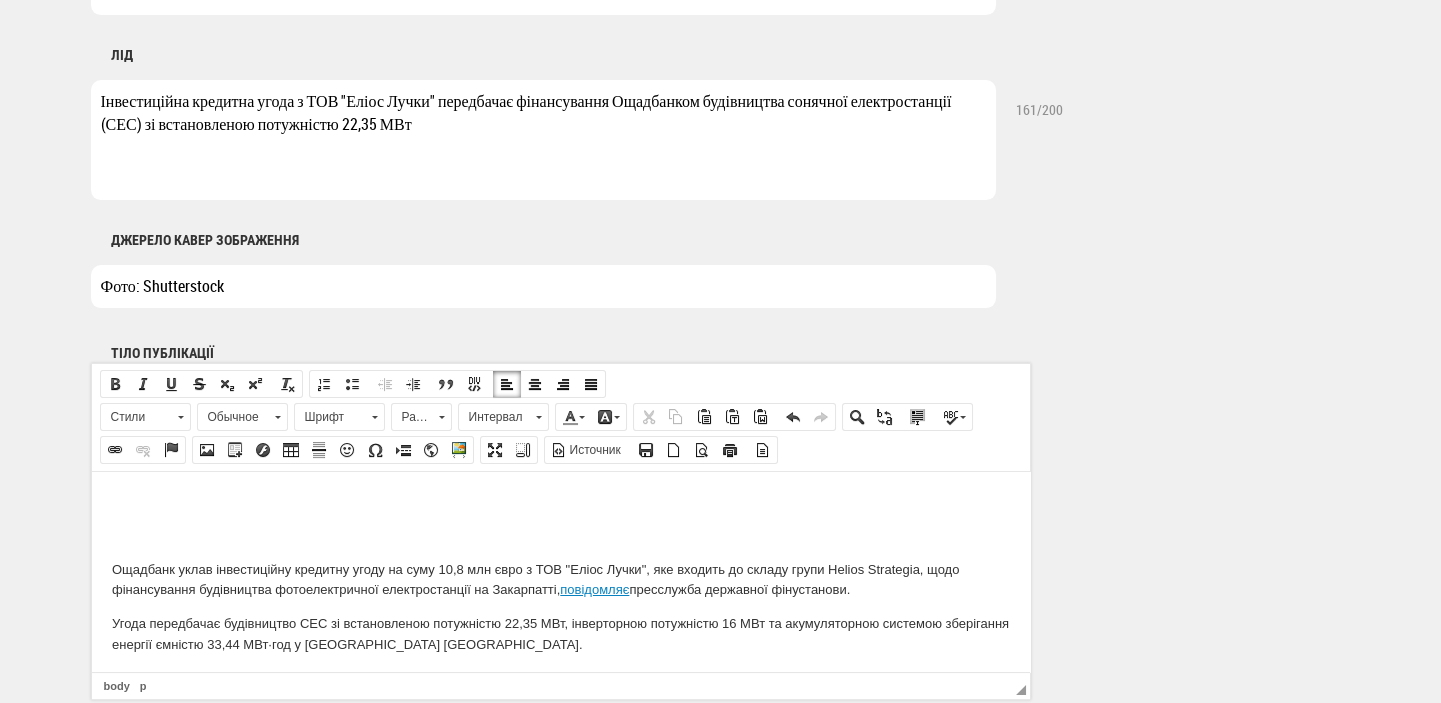 type on "Інвестиційна кредитна угода з ТОВ "Еліос Лучки" передбачає фінансування Ощадбанком будівництва сонячної електростанції (СЕС) зі встановленою потужністю 22,35 МВт" 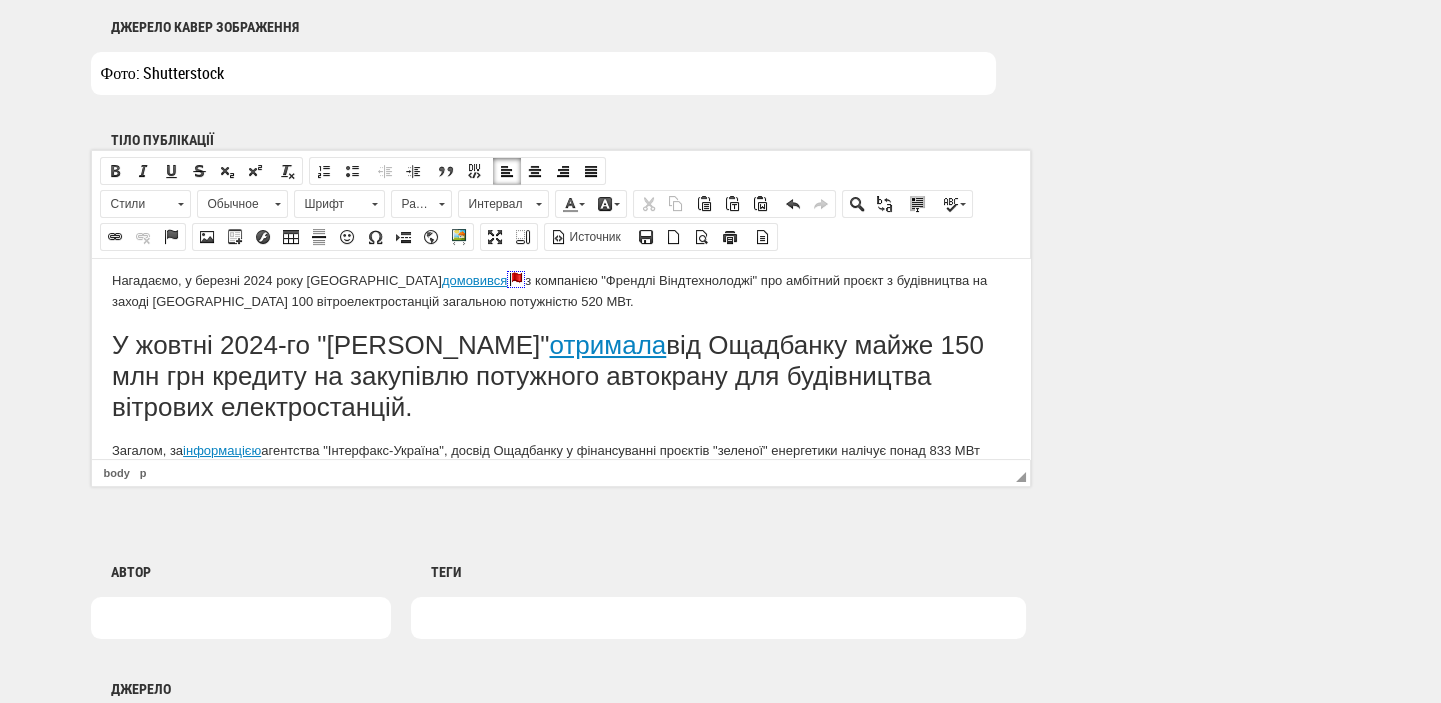 scroll, scrollTop: 424, scrollLeft: 0, axis: vertical 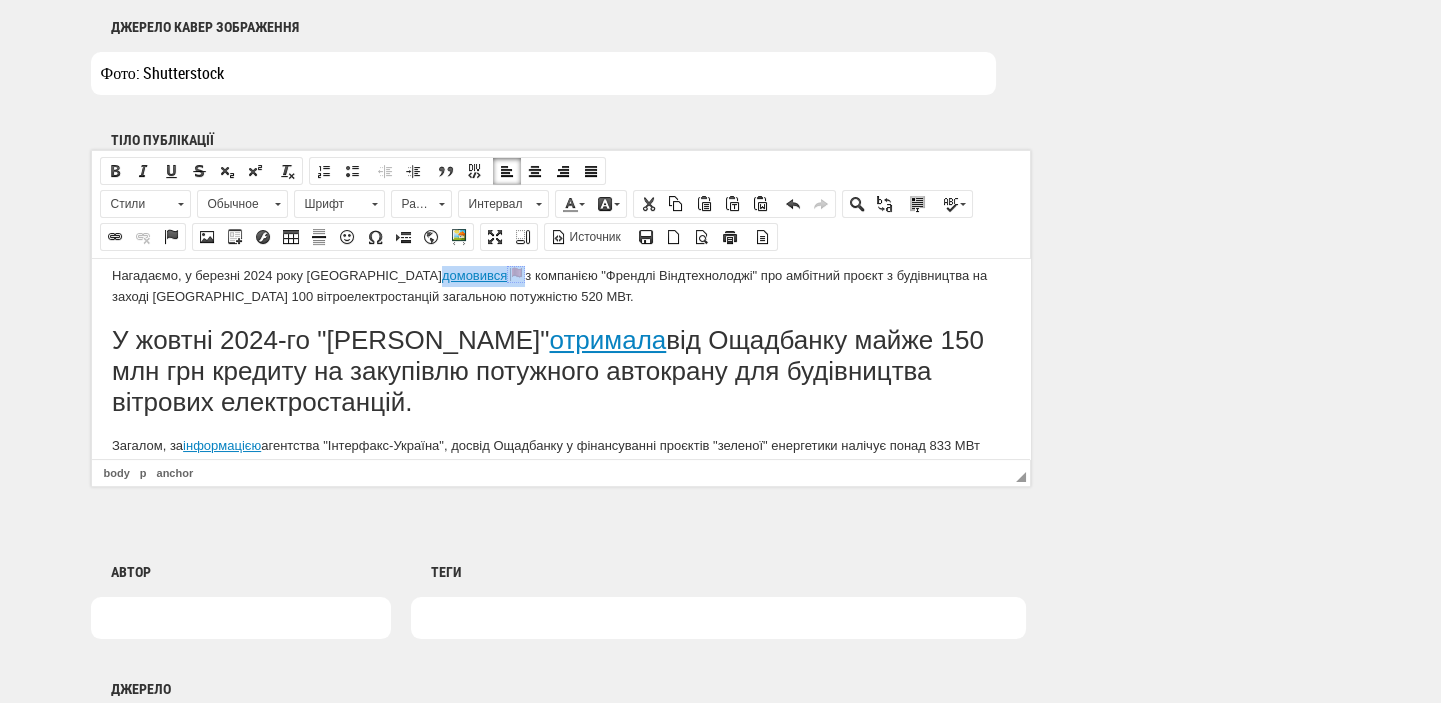 click at bounding box center [515, 273] 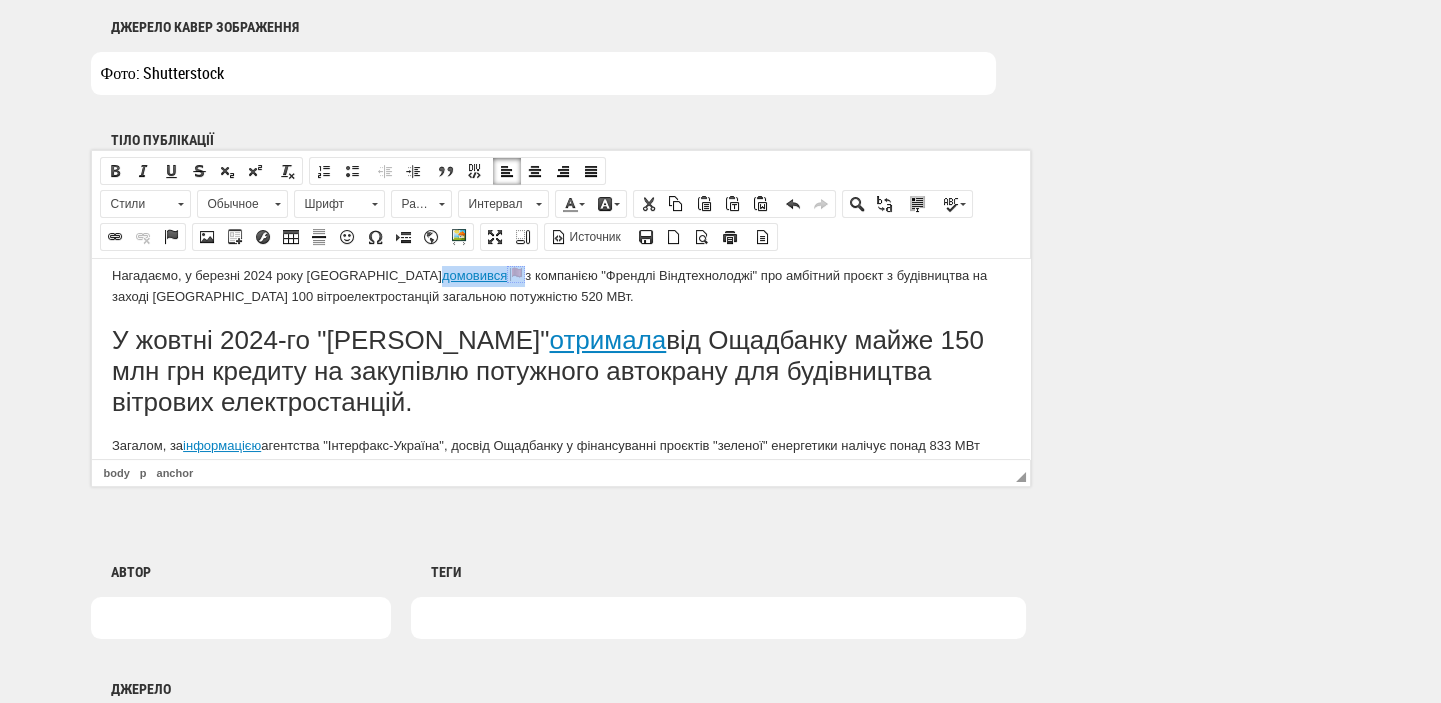 type 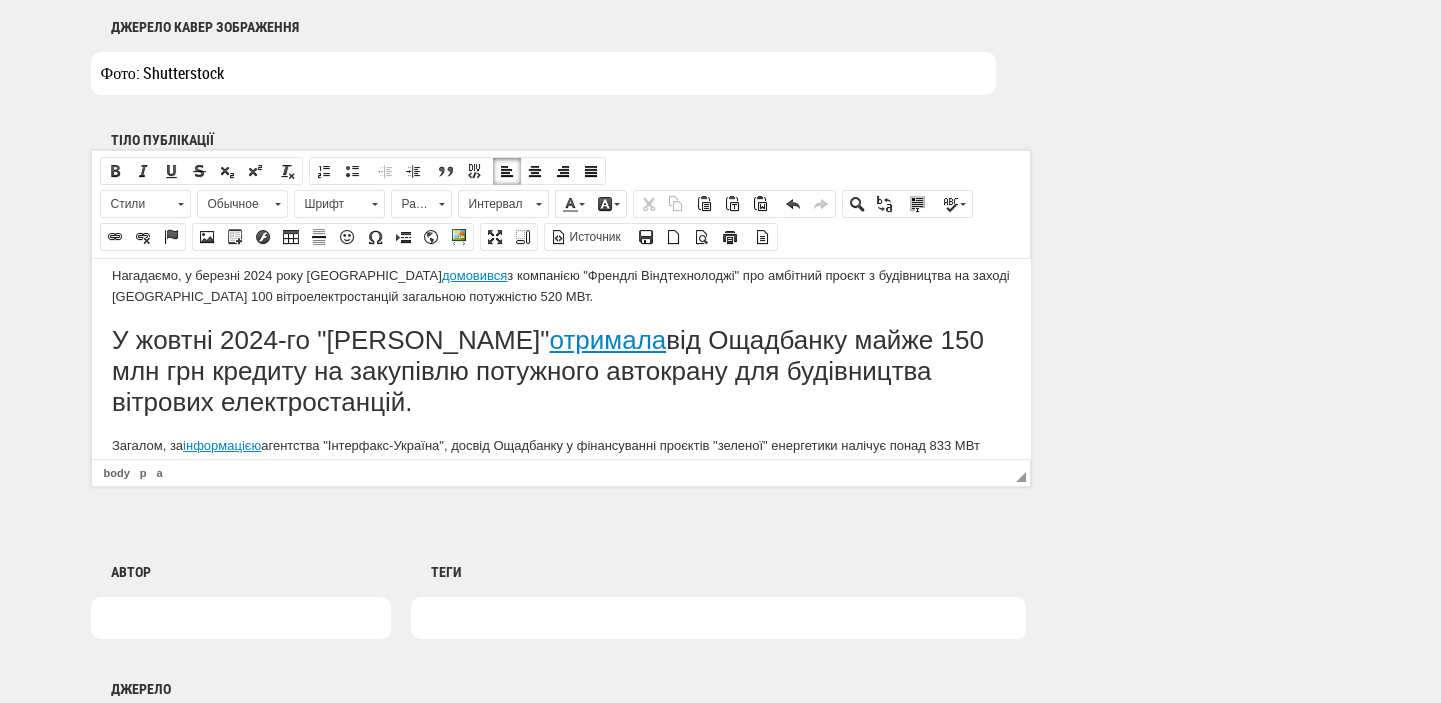 click on "У жовтні 2024-го "Френдлі Віндтехнолоджі"  отримала  від Ощадбанку майже 150 млн грн кредиту на закупівлю потужного автокрану для будівництва вітрових електростанцій." at bounding box center (560, 371) 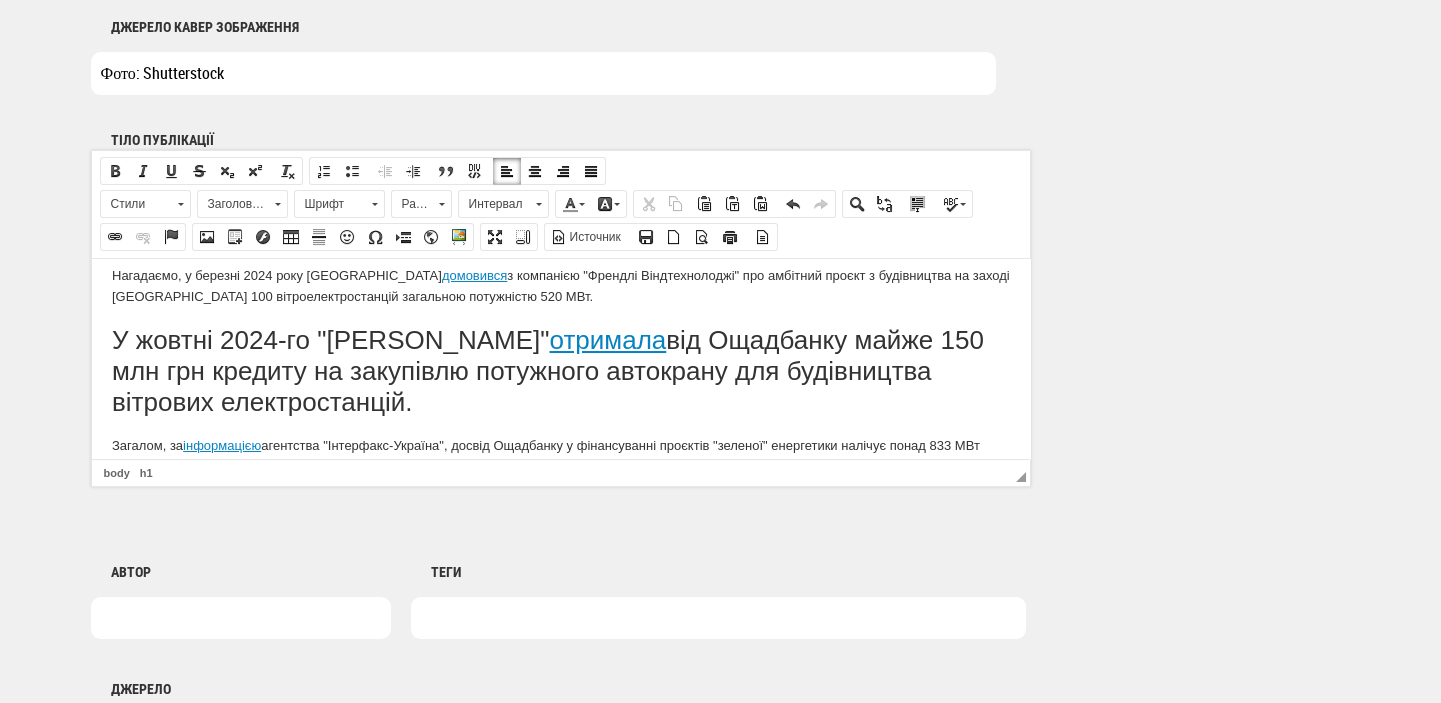 drag, startPoint x: 116, startPoint y: 337, endPoint x: 586, endPoint y: 416, distance: 476.5931 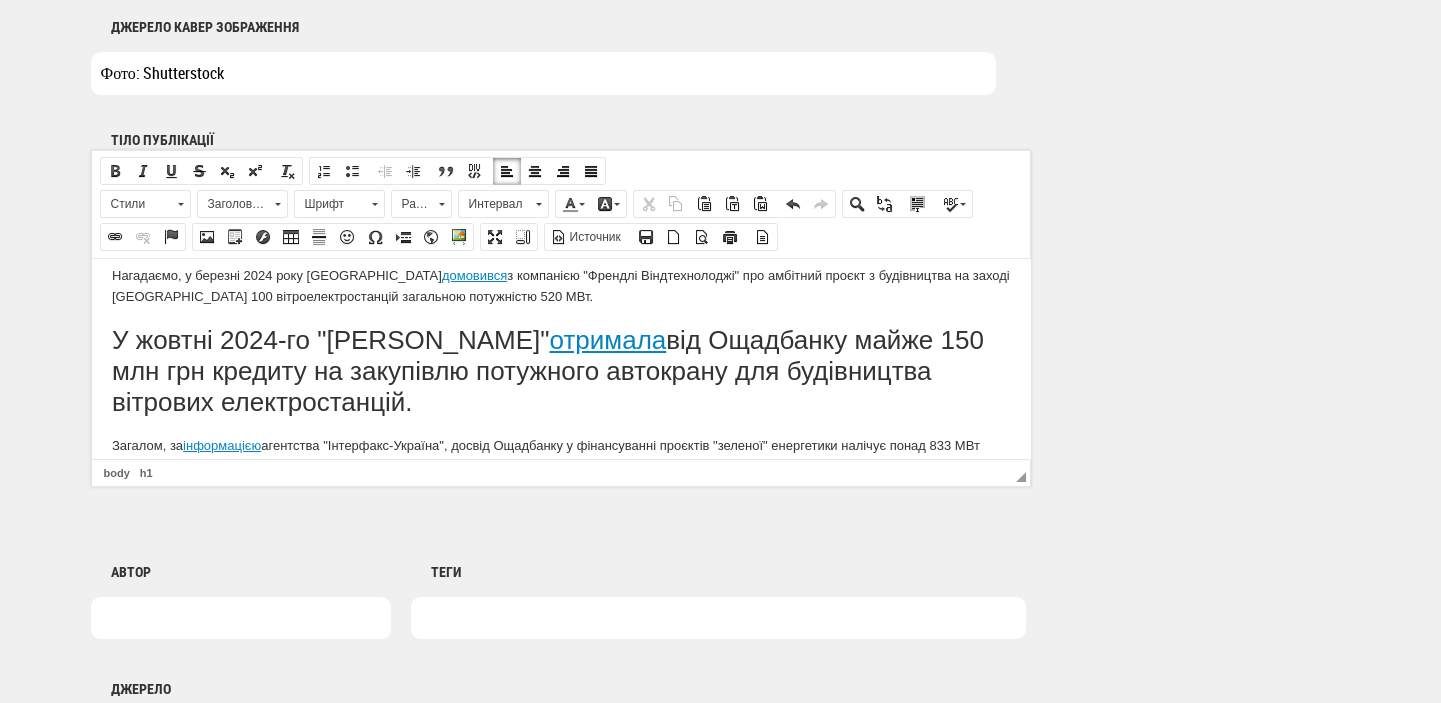 click on "Ощадбанк уклав інвестиційну кредитну угоду на суму 10,8 млн євро з ТОВ "Еліос Лучки", яке входить до складу групи Helios Strategia, щодо фінансування будівництва фотоелектричної електростанції на Закарпатті,  повідомляє  пресслужба державної фінустанови. Угода передбачає будівництво СЕС зі встановленою потужністю 22,35 МВт, інверторною потужністю 16 МВт та акумуляторною системою зберігання енергії ємністю 33,44 МВт·год у Мукачівському районі Закарпатської області. Плановий строк введення об’єкта в експлуатацію – січень 2026 року. домовився отримала Загалом, за  Як" at bounding box center [560, 240] 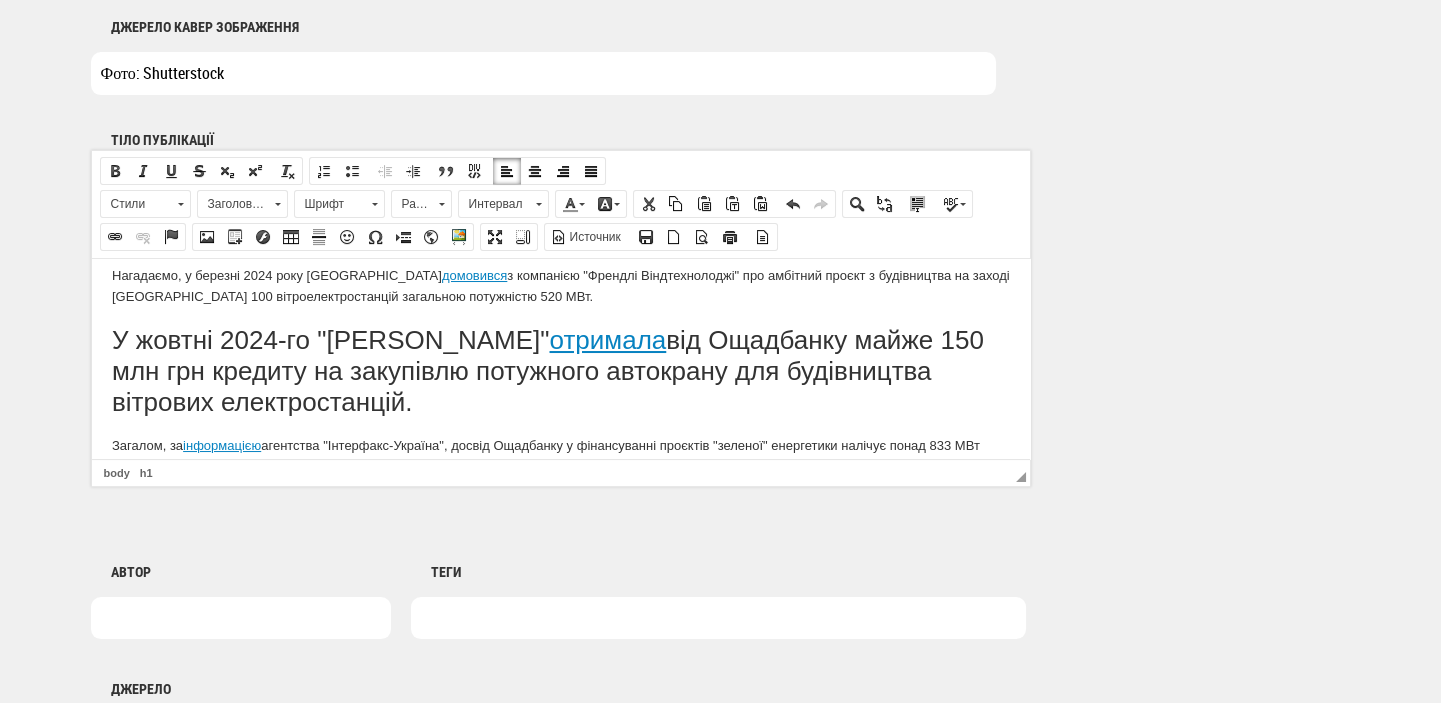 click on "Заголовок 1" at bounding box center [233, 204] 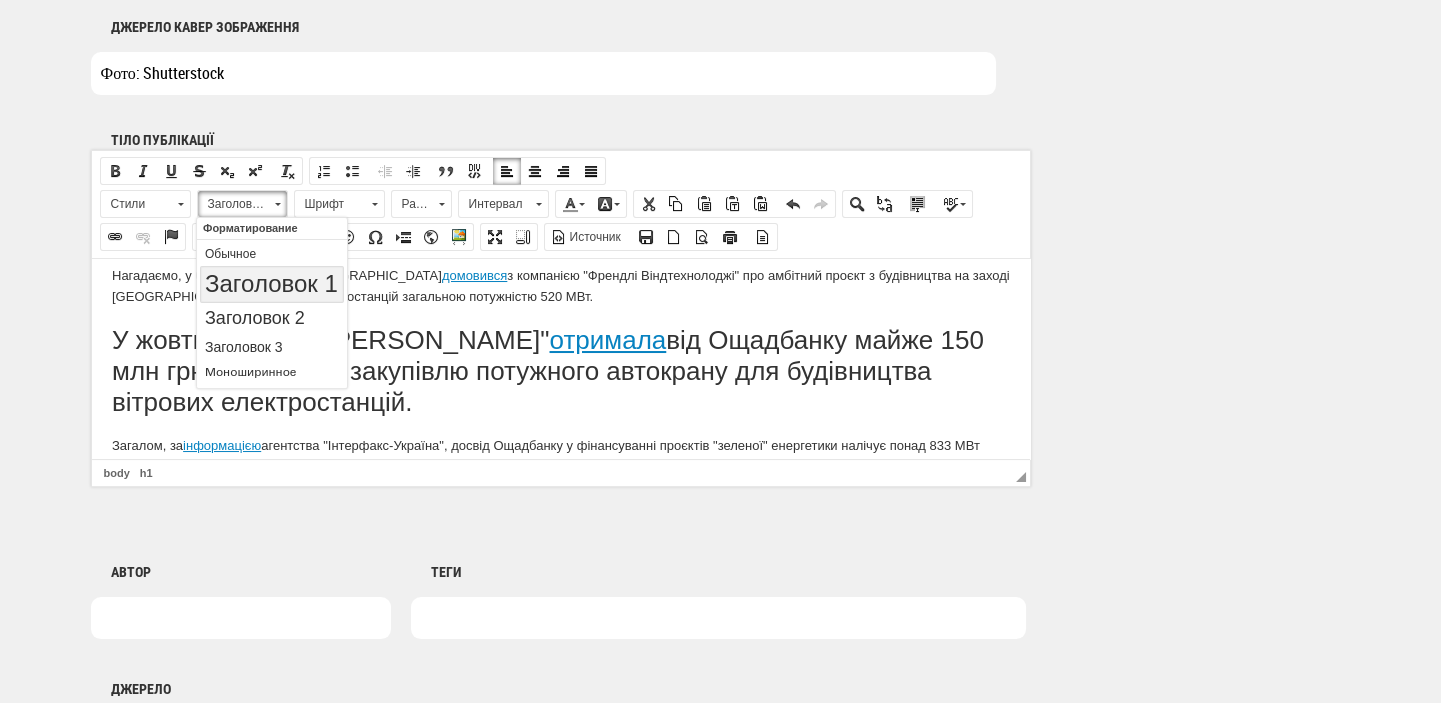 scroll, scrollTop: 0, scrollLeft: 0, axis: both 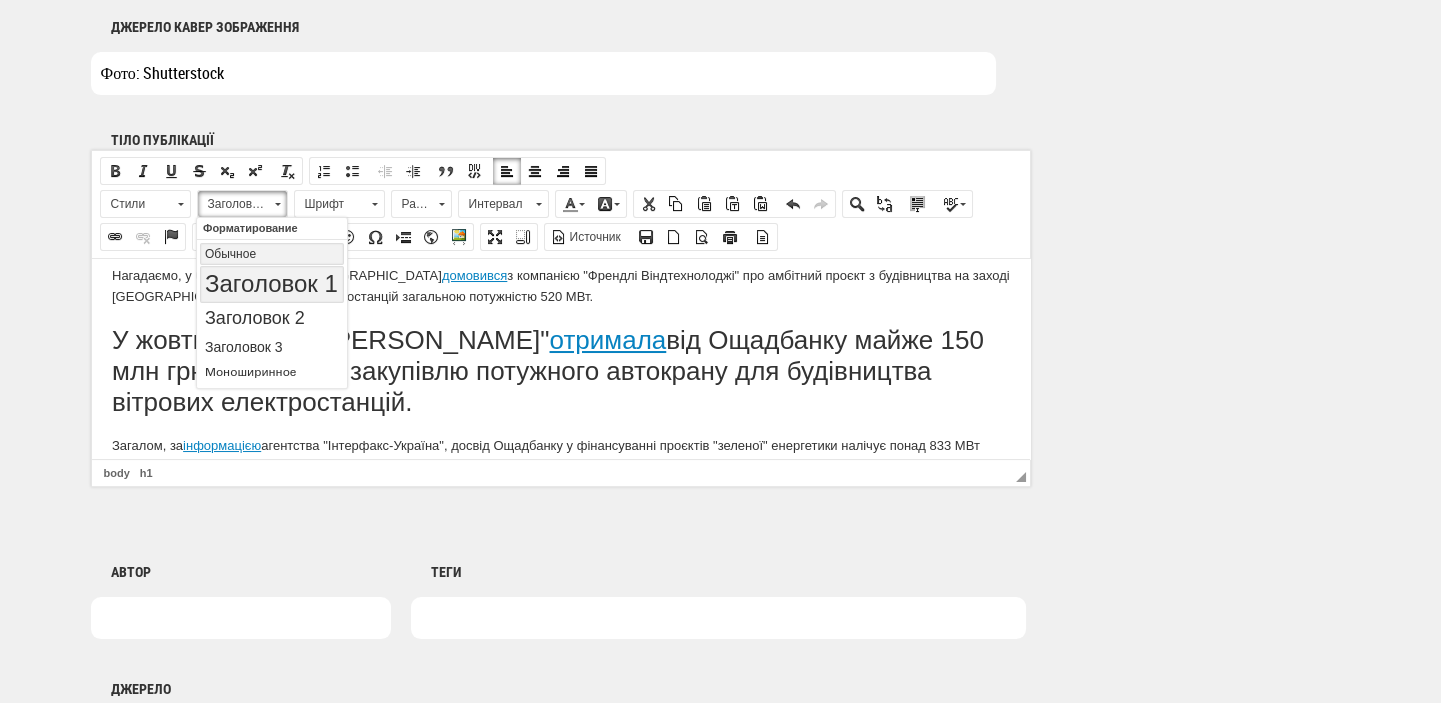 click on "Обычное" at bounding box center (272, 253) 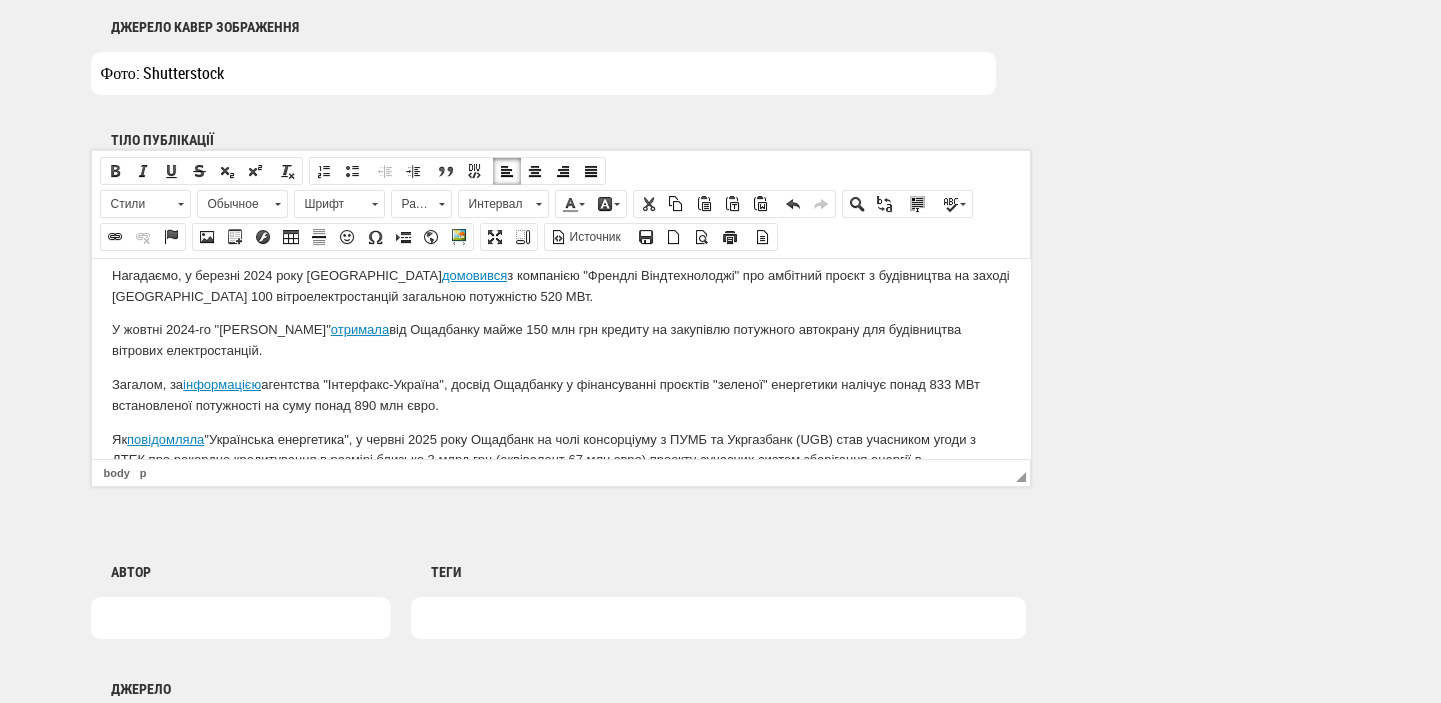 click on "Загалом, за  інформацією  агентства "Інтерфакс-Україна", досвід Ощадбанку у фінансуванні проєктів "зеленої" енергетики налічує понад 833 МВт встановленої потужності на суму понад 890 млн євро." at bounding box center [560, 395] 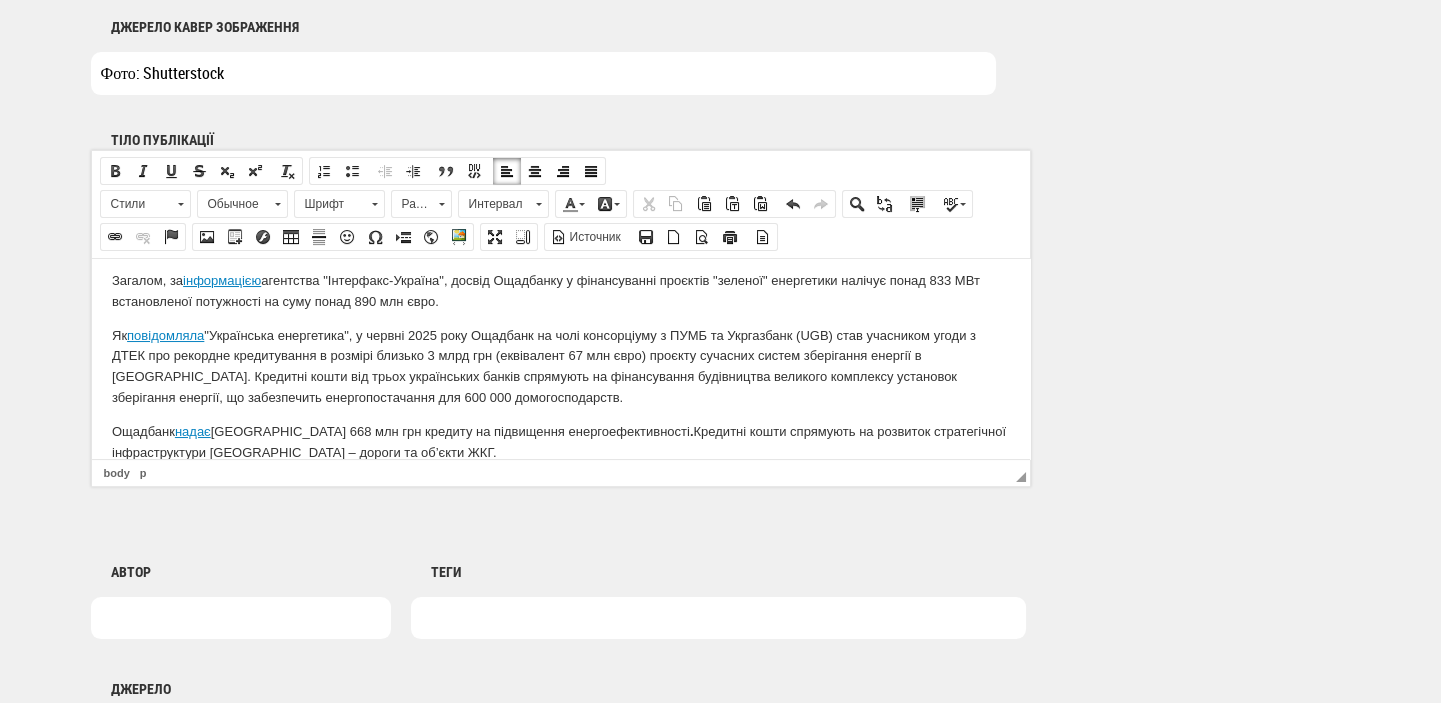 scroll, scrollTop: 551, scrollLeft: 0, axis: vertical 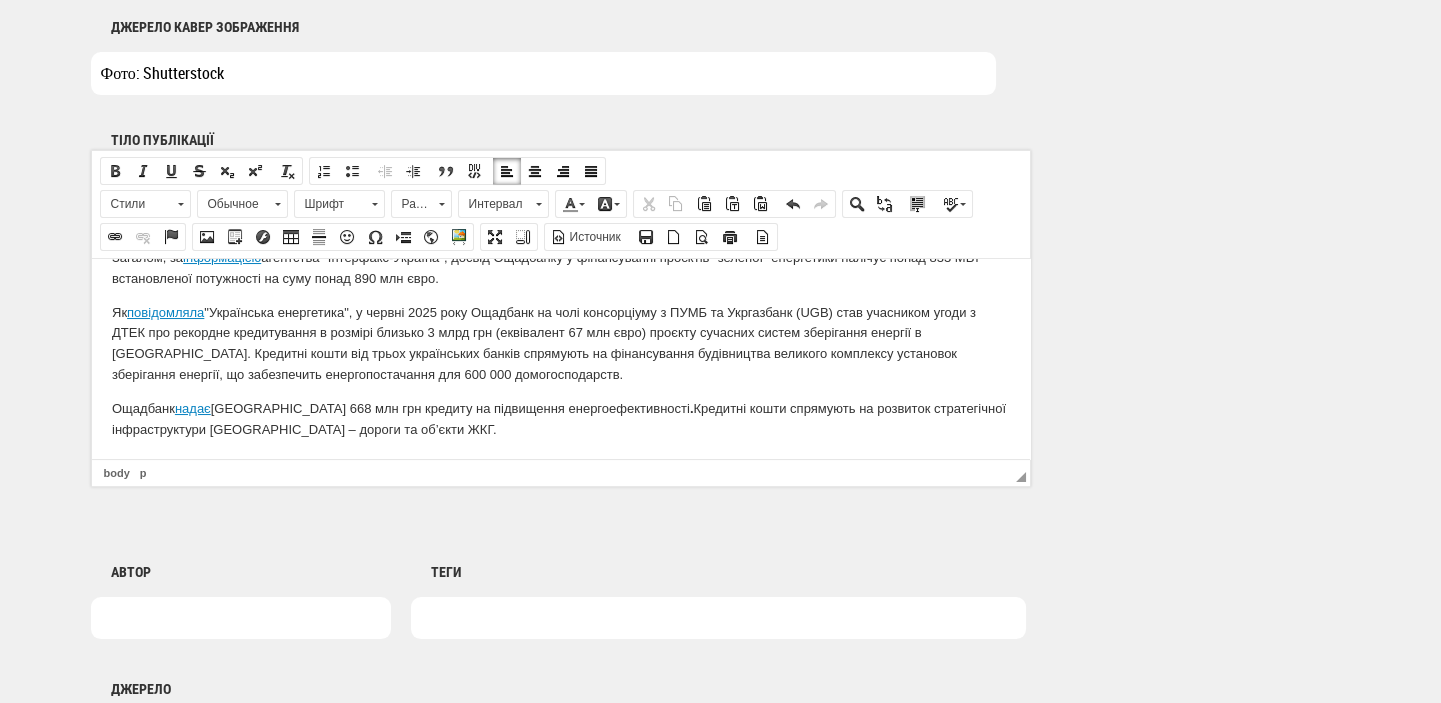 click at bounding box center [718, 618] 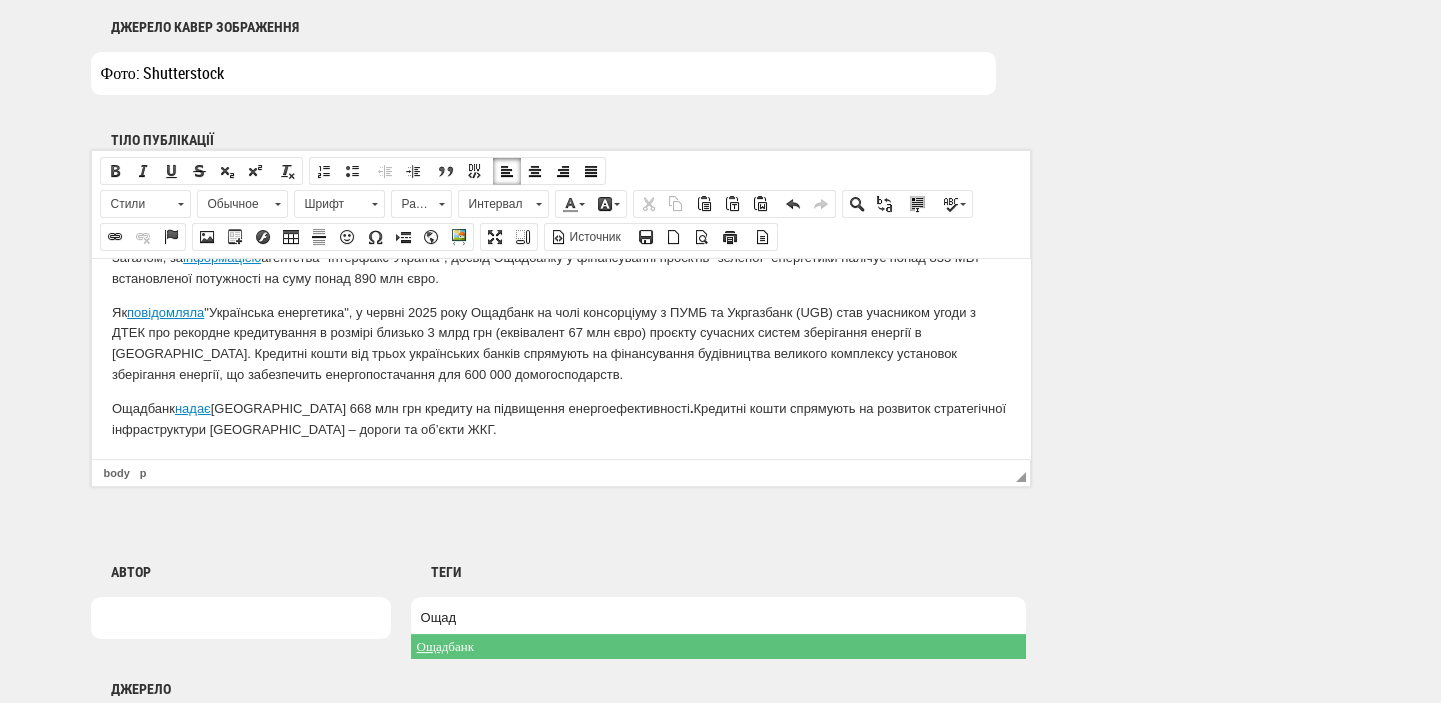 type on "Ощад" 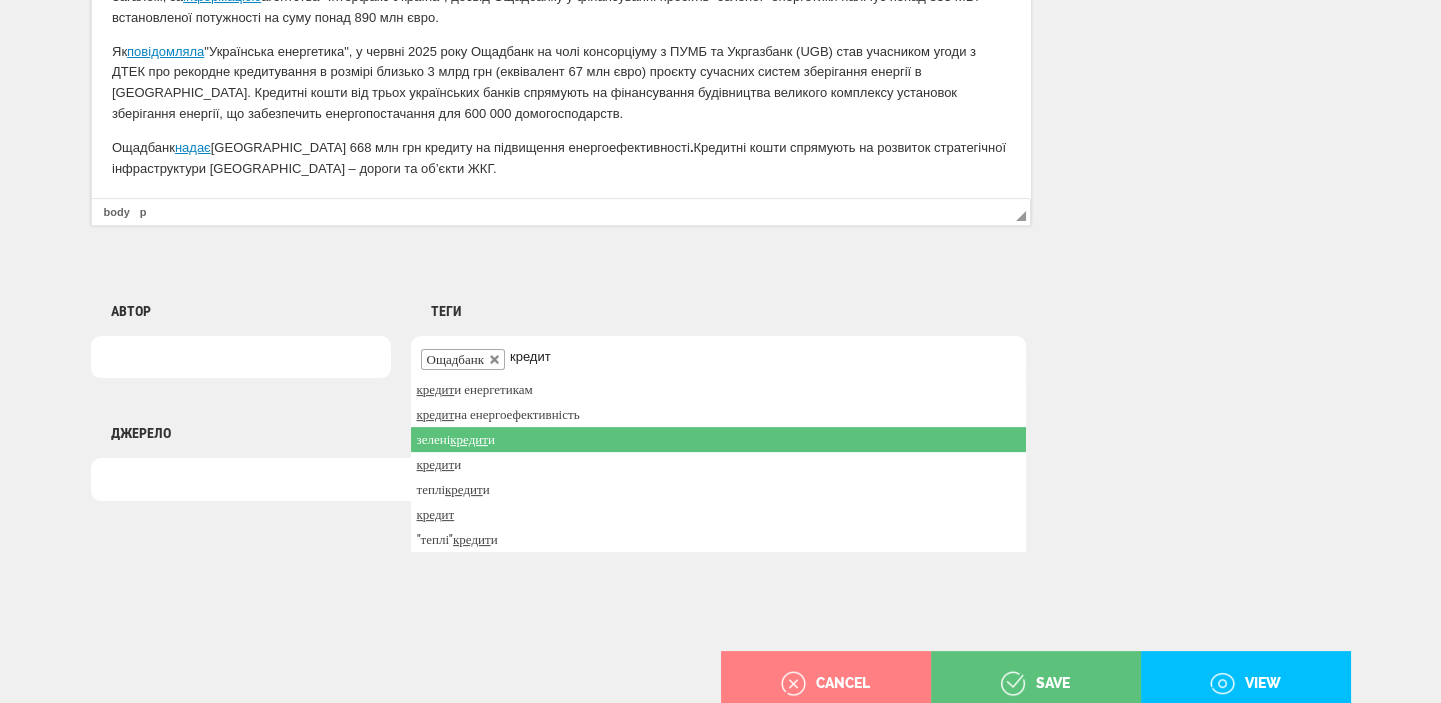 scroll, scrollTop: 1498, scrollLeft: 0, axis: vertical 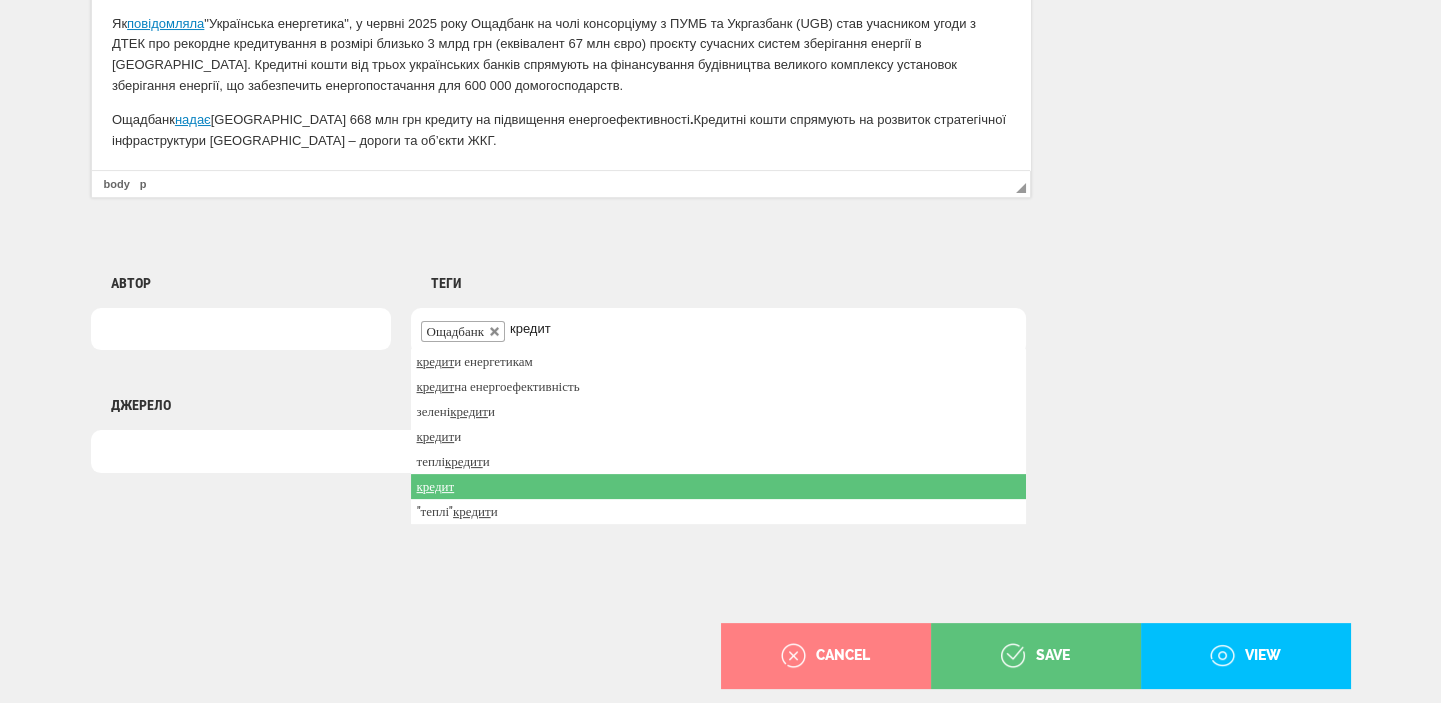 type on "кредит" 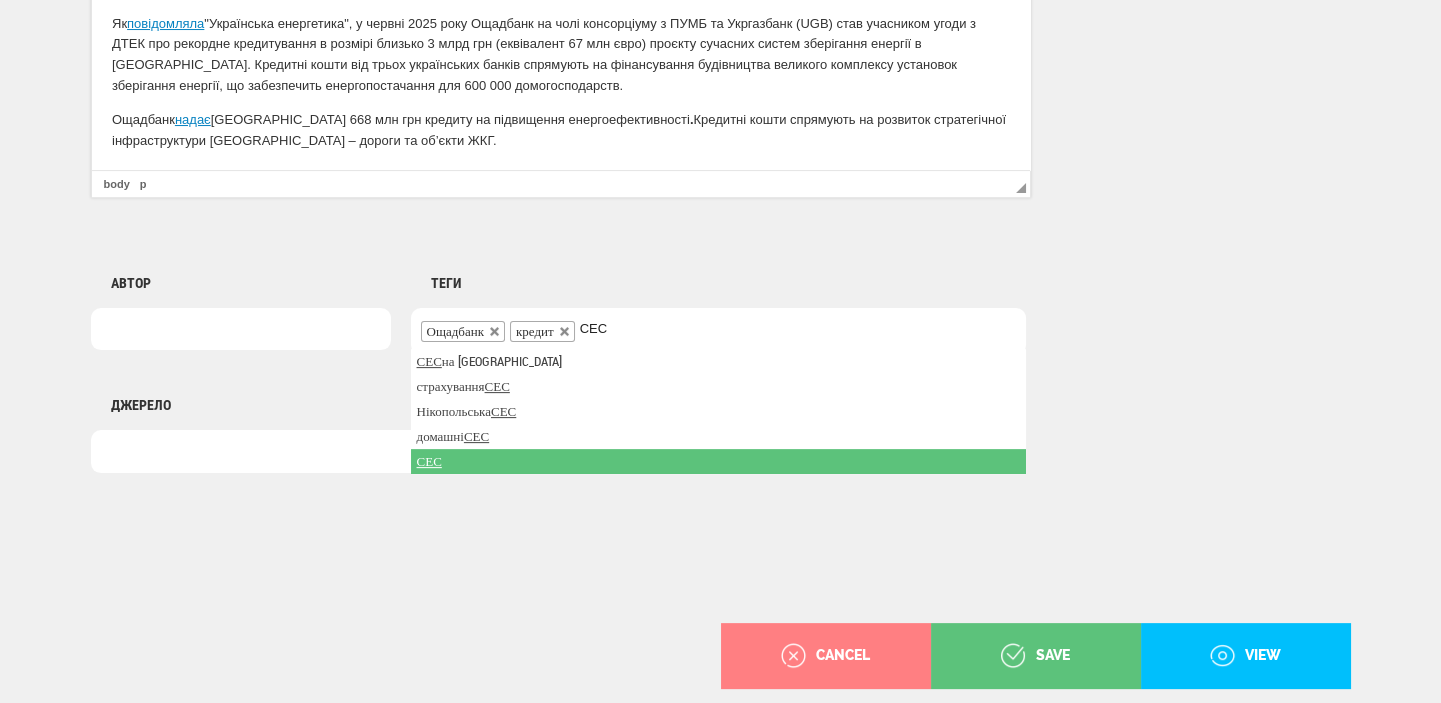 type on "СЕС" 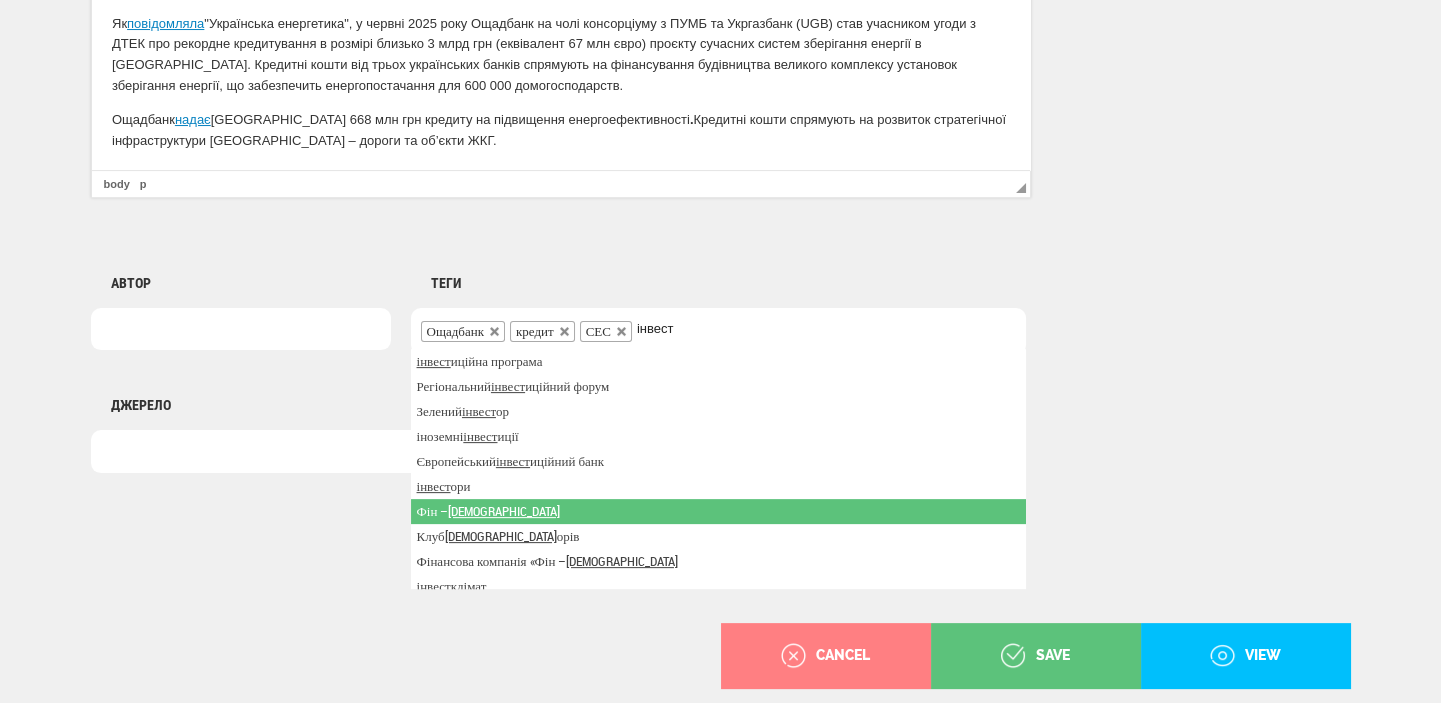 scroll, scrollTop: 60, scrollLeft: 0, axis: vertical 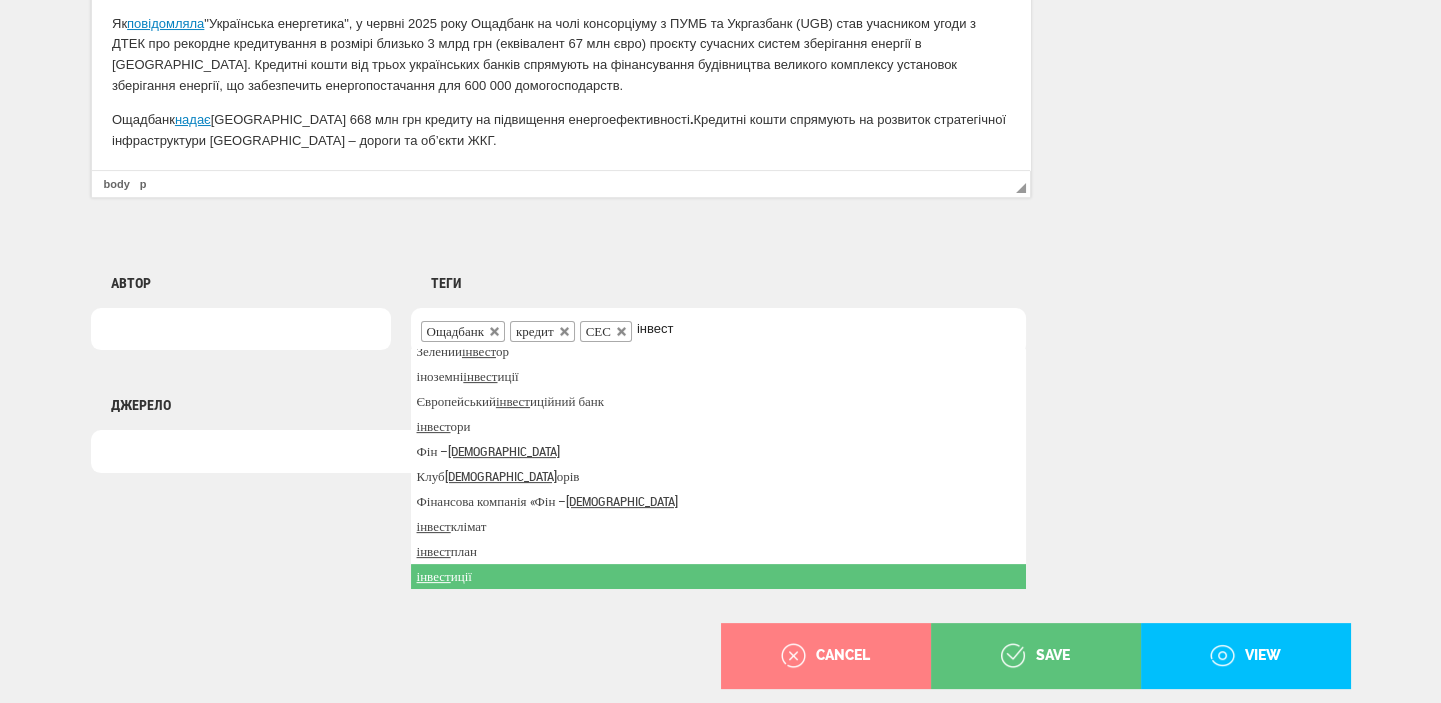 type on "інвест" 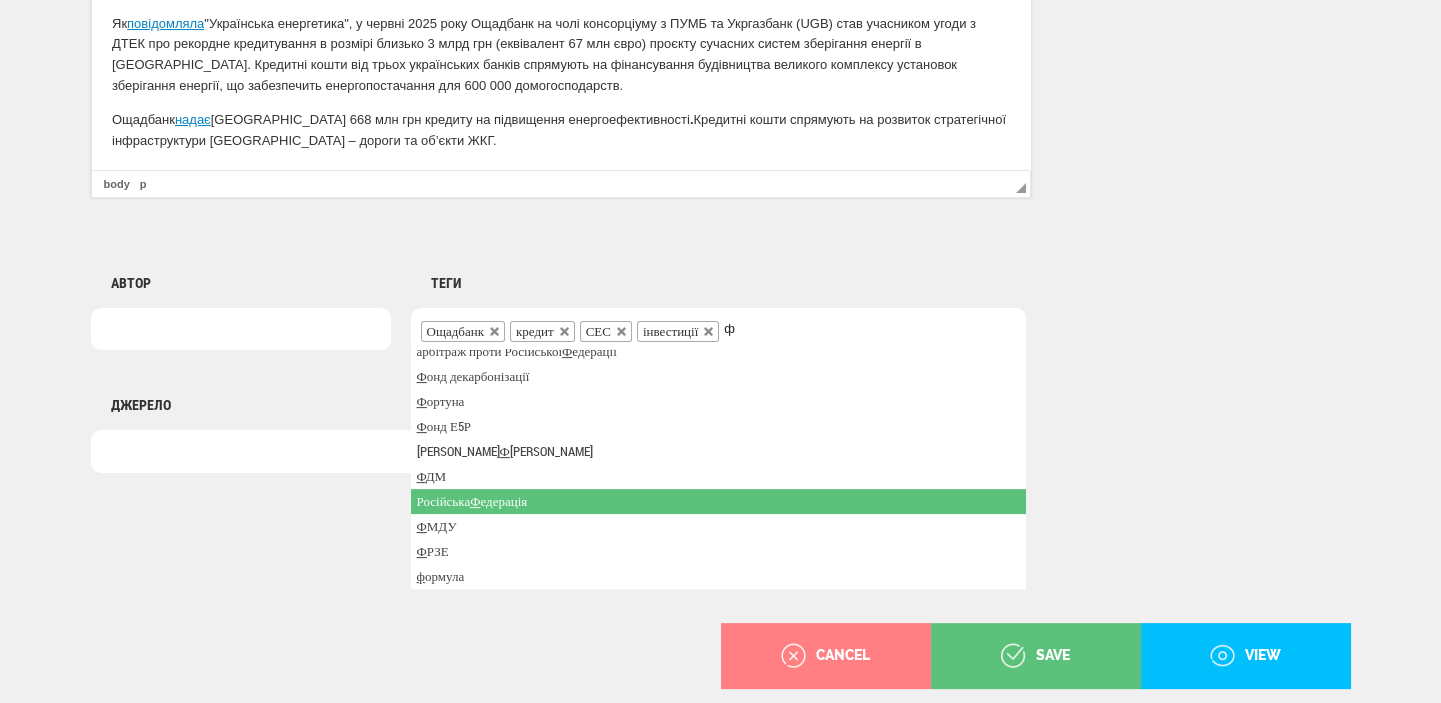 scroll, scrollTop: 0, scrollLeft: 0, axis: both 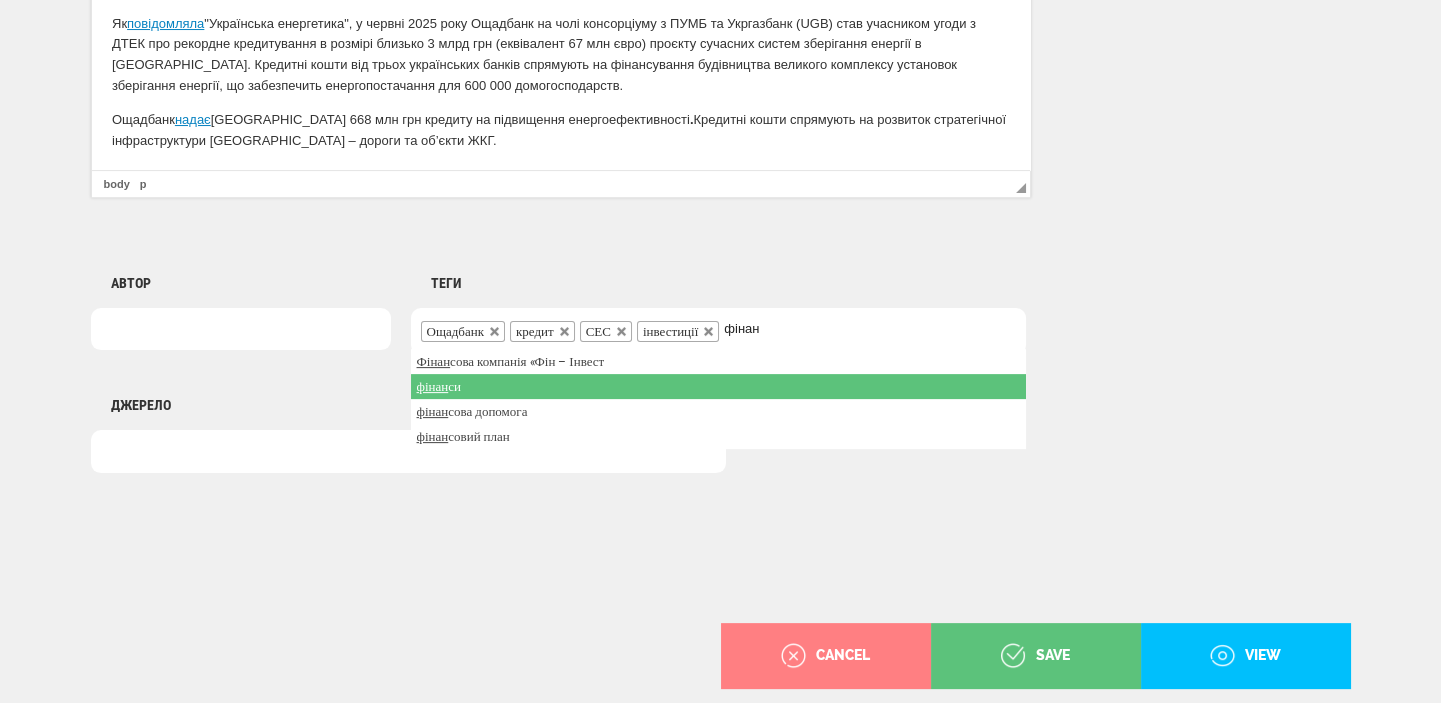 type on "фінан" 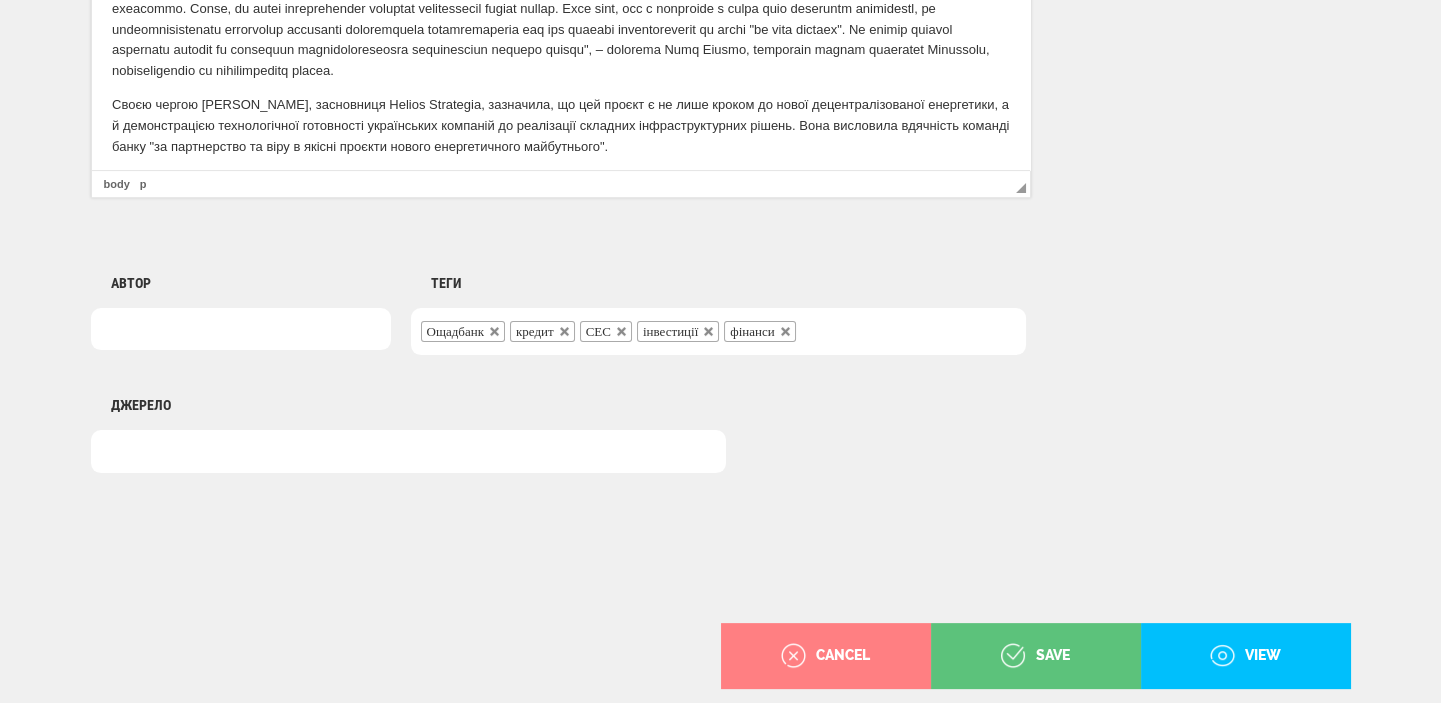 scroll, scrollTop: 127, scrollLeft: 0, axis: vertical 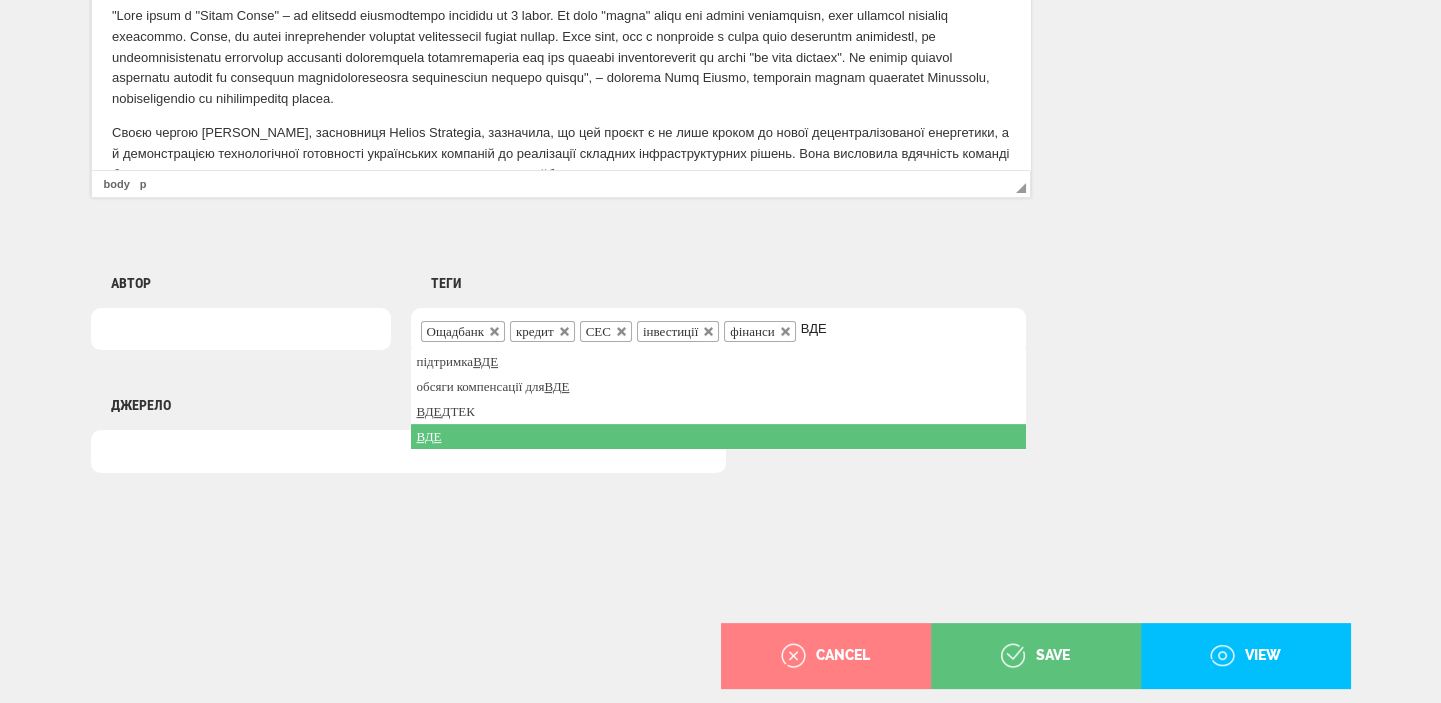 type on "ВДЕ" 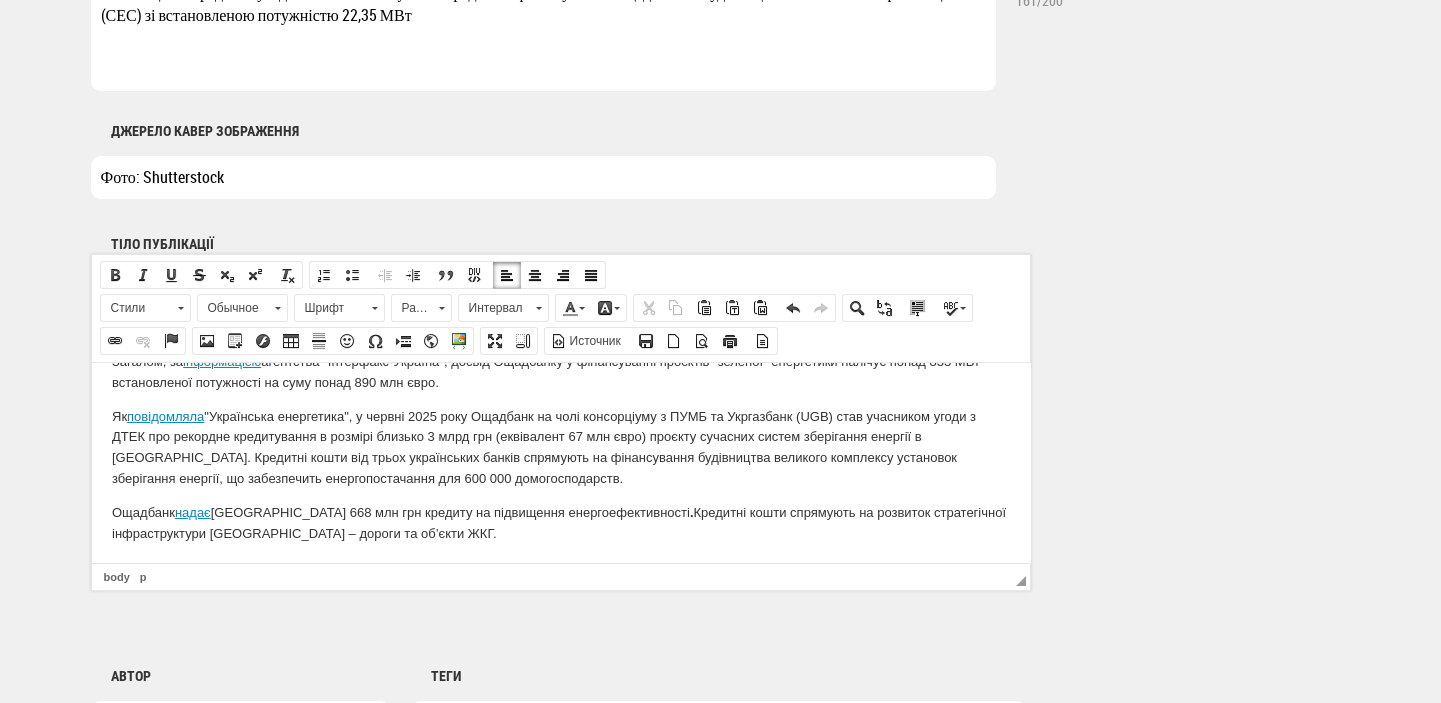 scroll, scrollTop: 1498, scrollLeft: 0, axis: vertical 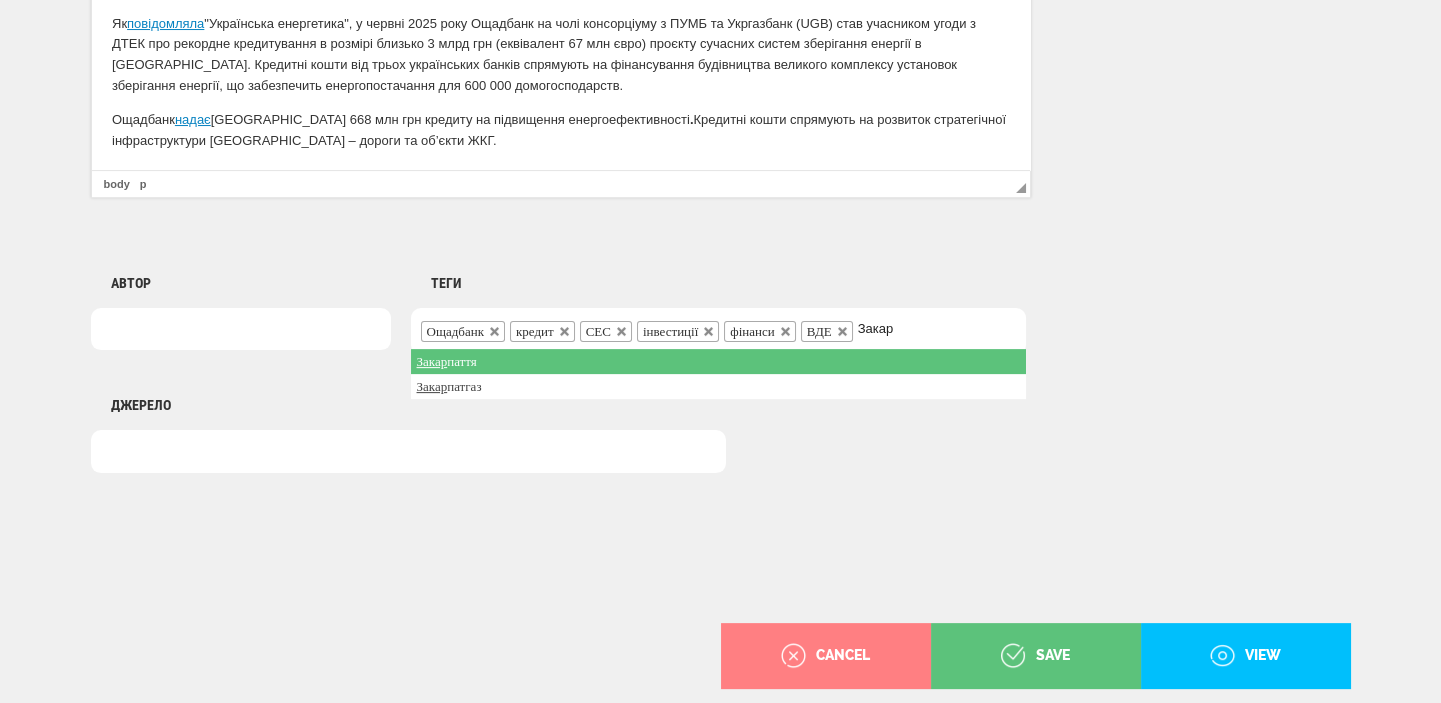 type on "Закар" 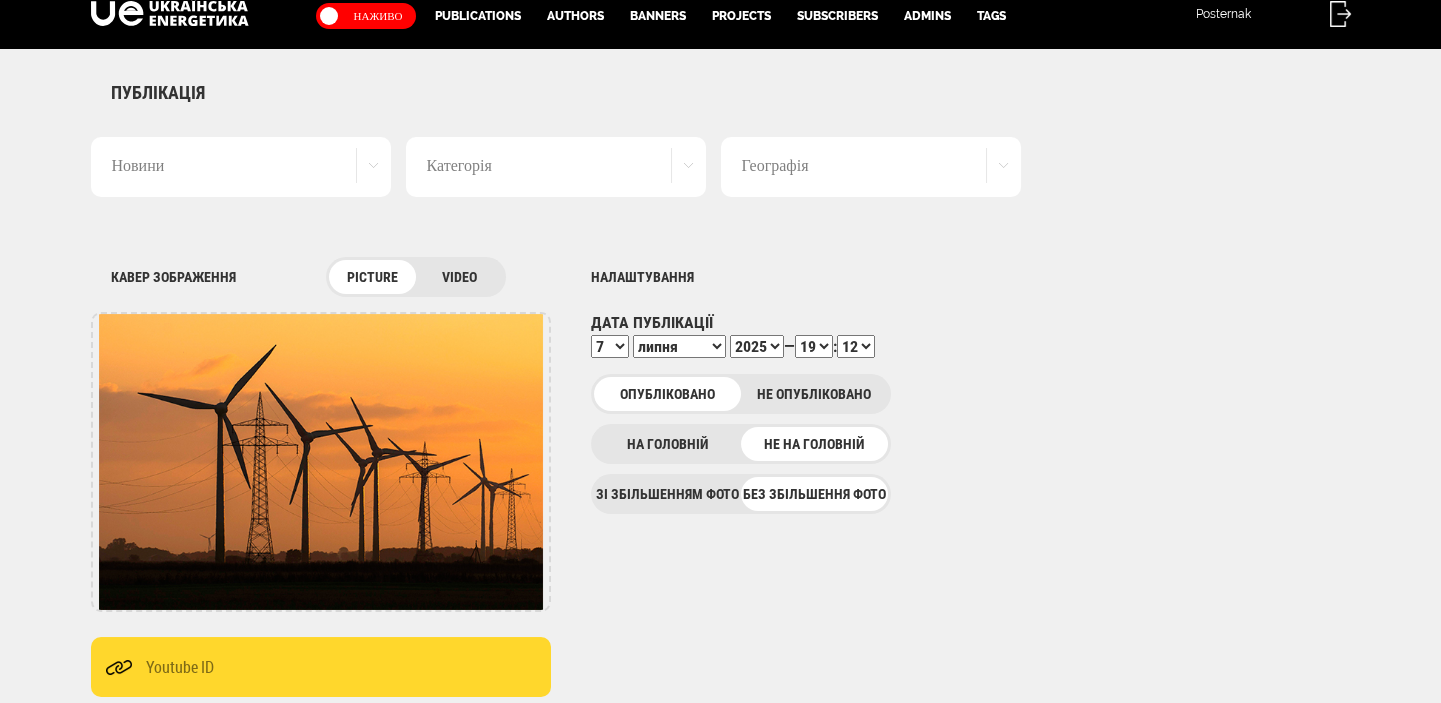 scroll, scrollTop: 13, scrollLeft: 0, axis: vertical 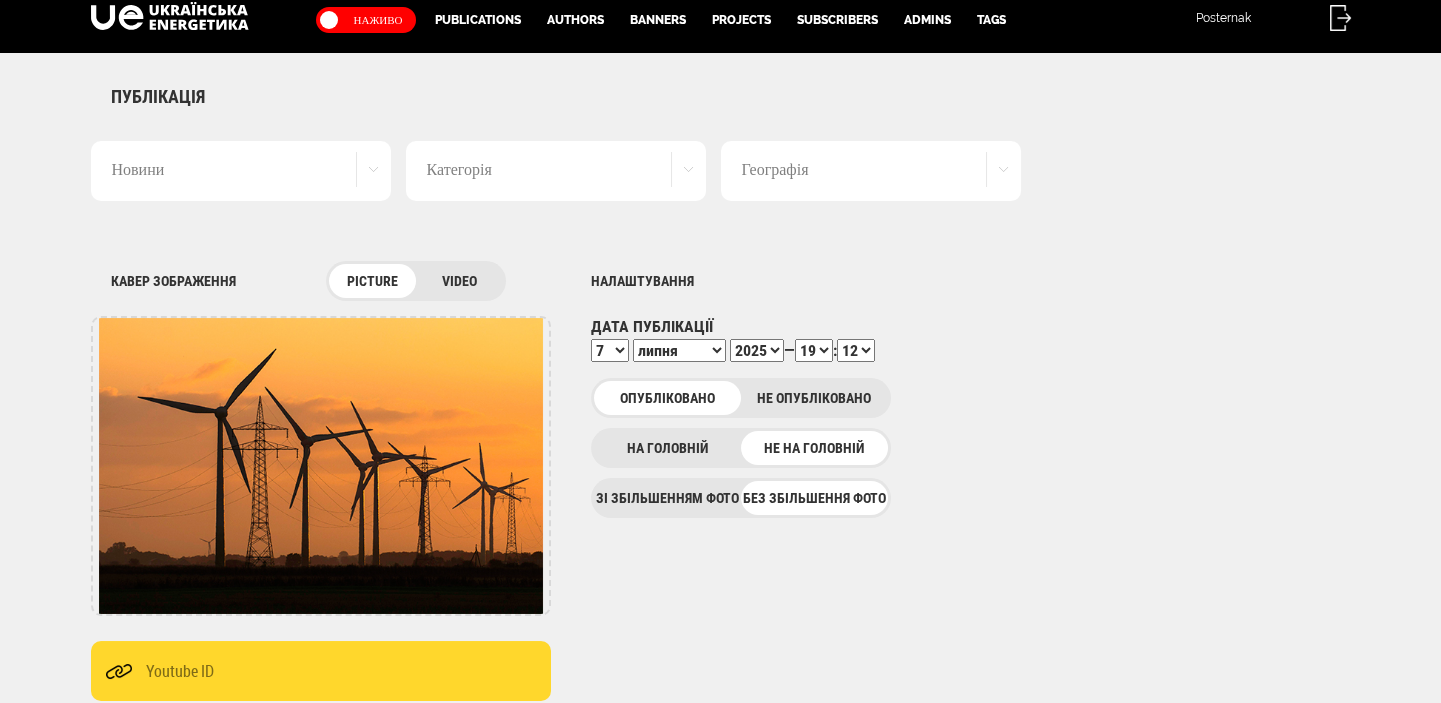 click on "00
01
02
03
04
05
06
07
08
09
10
11
12
13
14
15
16
17
18
19
20
21
22
23
24
25
26
27
28
29
30
31
32
33
34
35
36
37
38
39
40
41
42
43
44
45
46
47
48
49
50
51
52
53
54
55
56
57
58
59" at bounding box center [856, 350] 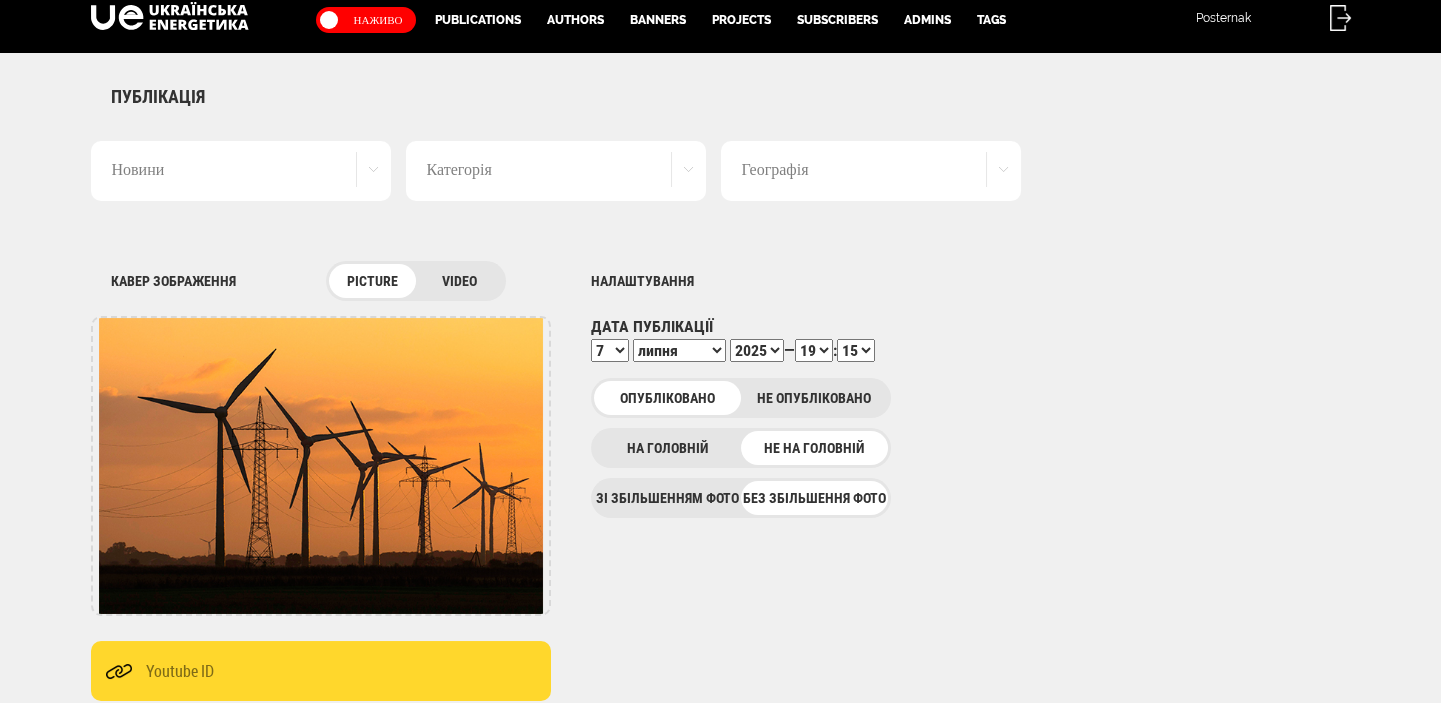 click on "00
01
02
03
04
05
06
07
08
09
10
11
12
13
14
15
16
17
18
19
20
21
22
23
24
25
26
27
28
29
30
31
32
33
34
35
36
37
38
39
40
41
42
43
44
45
46
47
48
49
50
51
52
53
54
55
56
57
58
59" at bounding box center (856, 350) 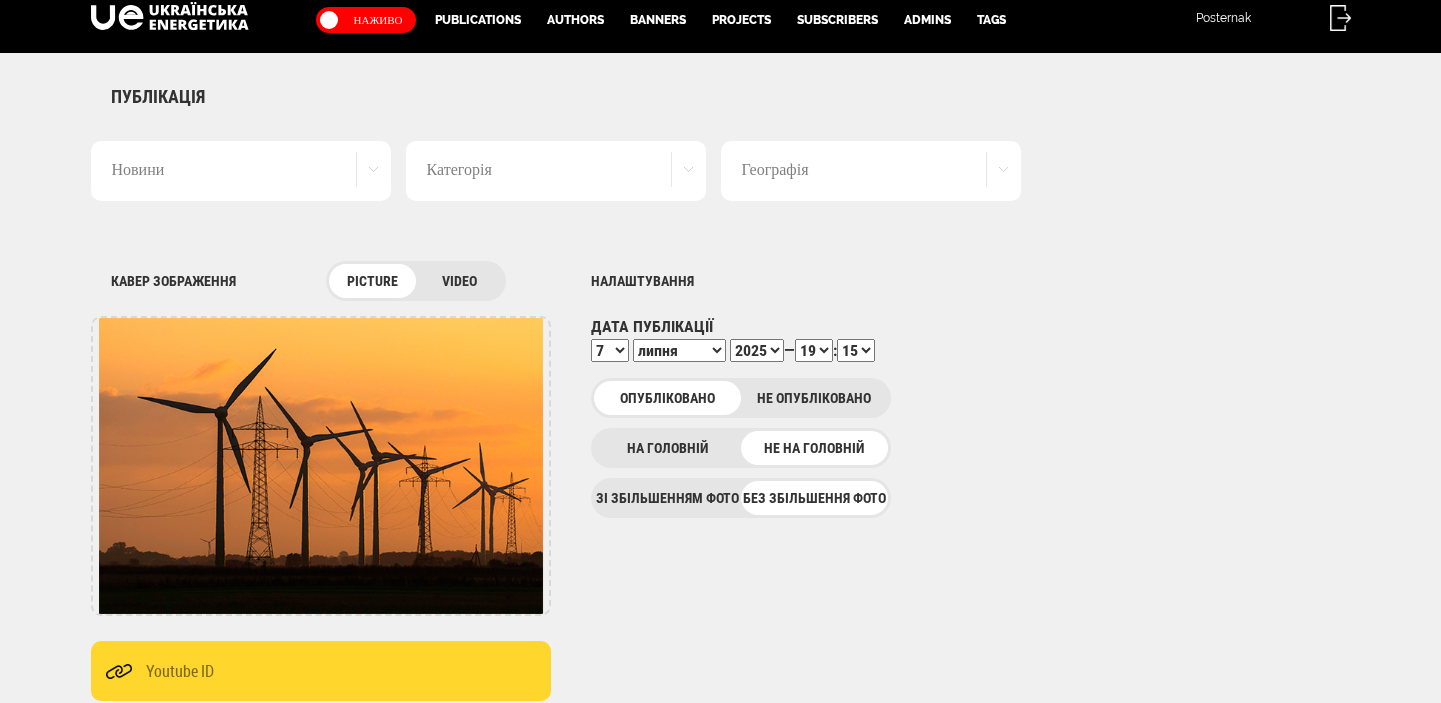 select on "17" 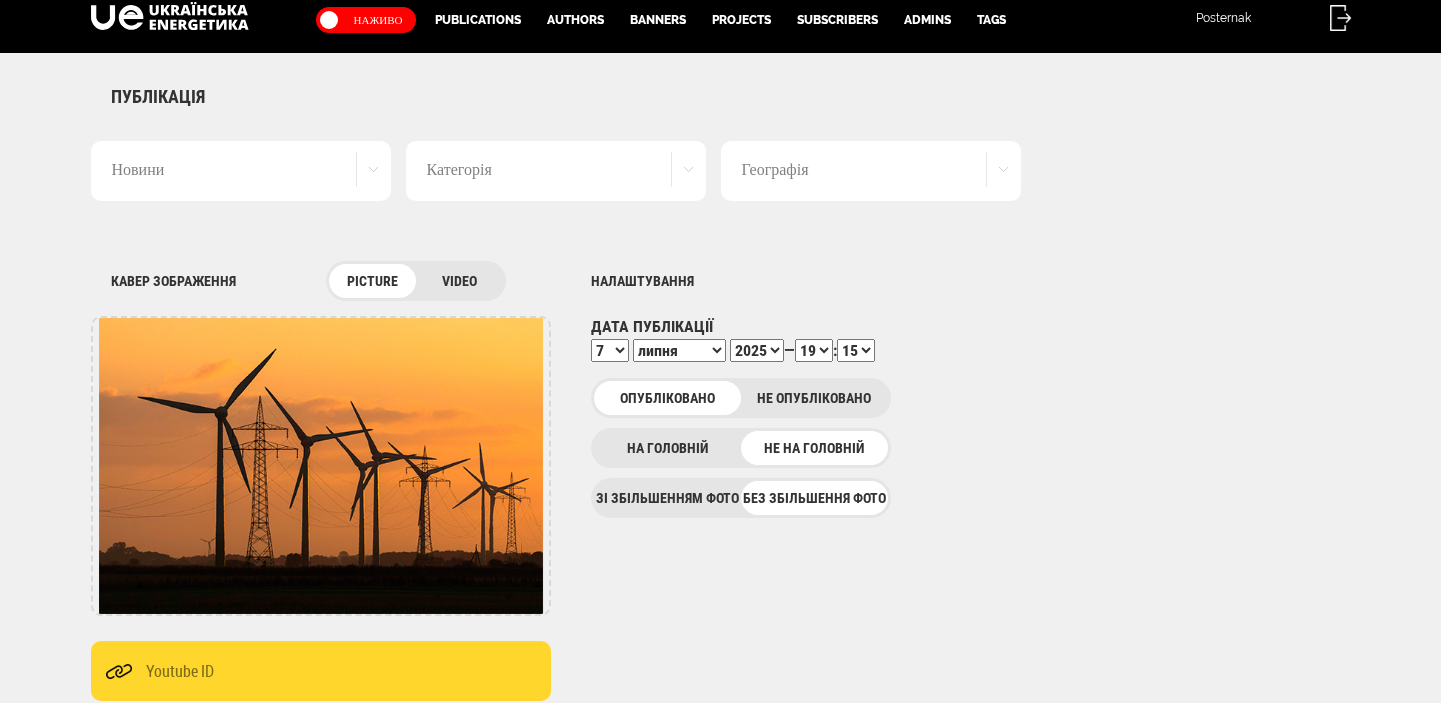 click on "00
01
02
03
04
05
06
07
08
09
10
11
12
13
14
15
16
17
18
19
20
21
22
23
24
25
26
27
28
29
30
31
32
33
34
35
36
37
38
39
40
41
42
43
44
45
46
47
48
49
50
51
52
53
54
55
56
57
58
59" at bounding box center (856, 350) 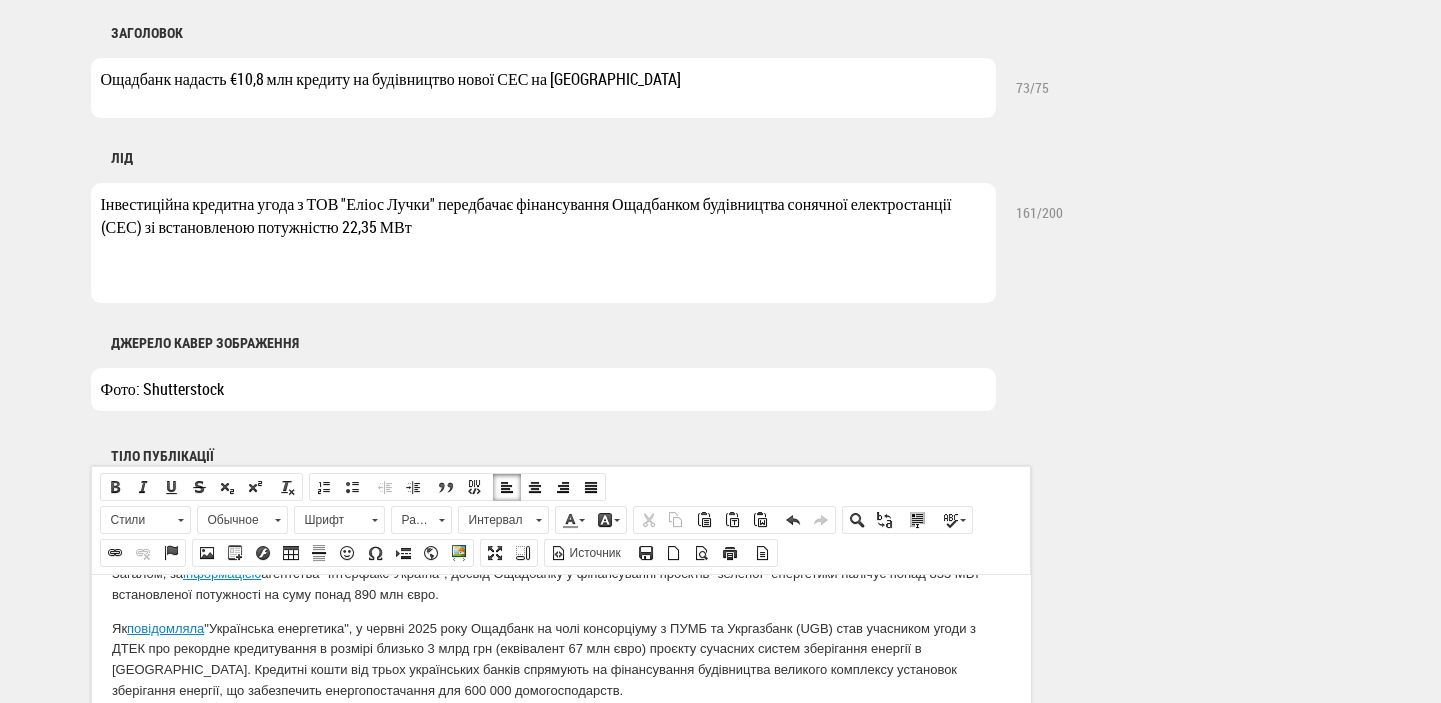 scroll, scrollTop: 1498, scrollLeft: 0, axis: vertical 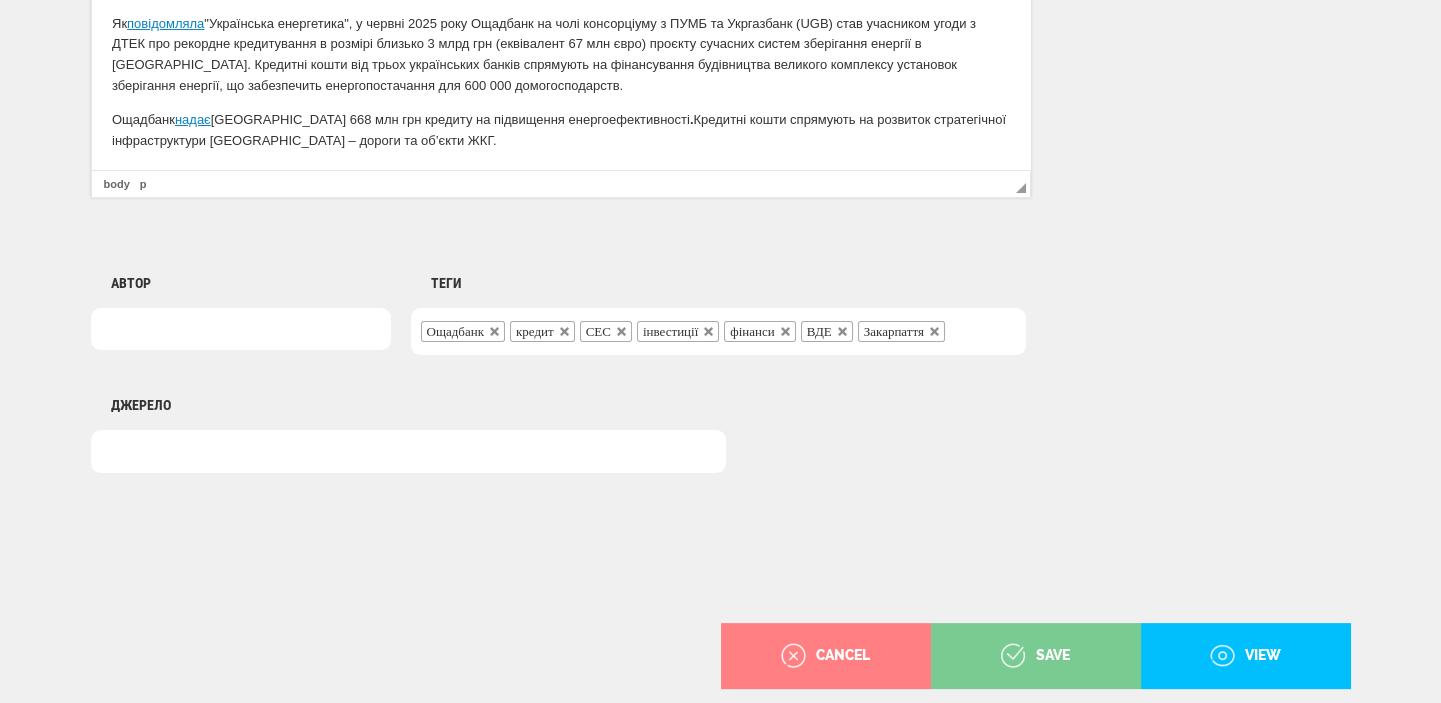 click on "save" at bounding box center (1035, 656) 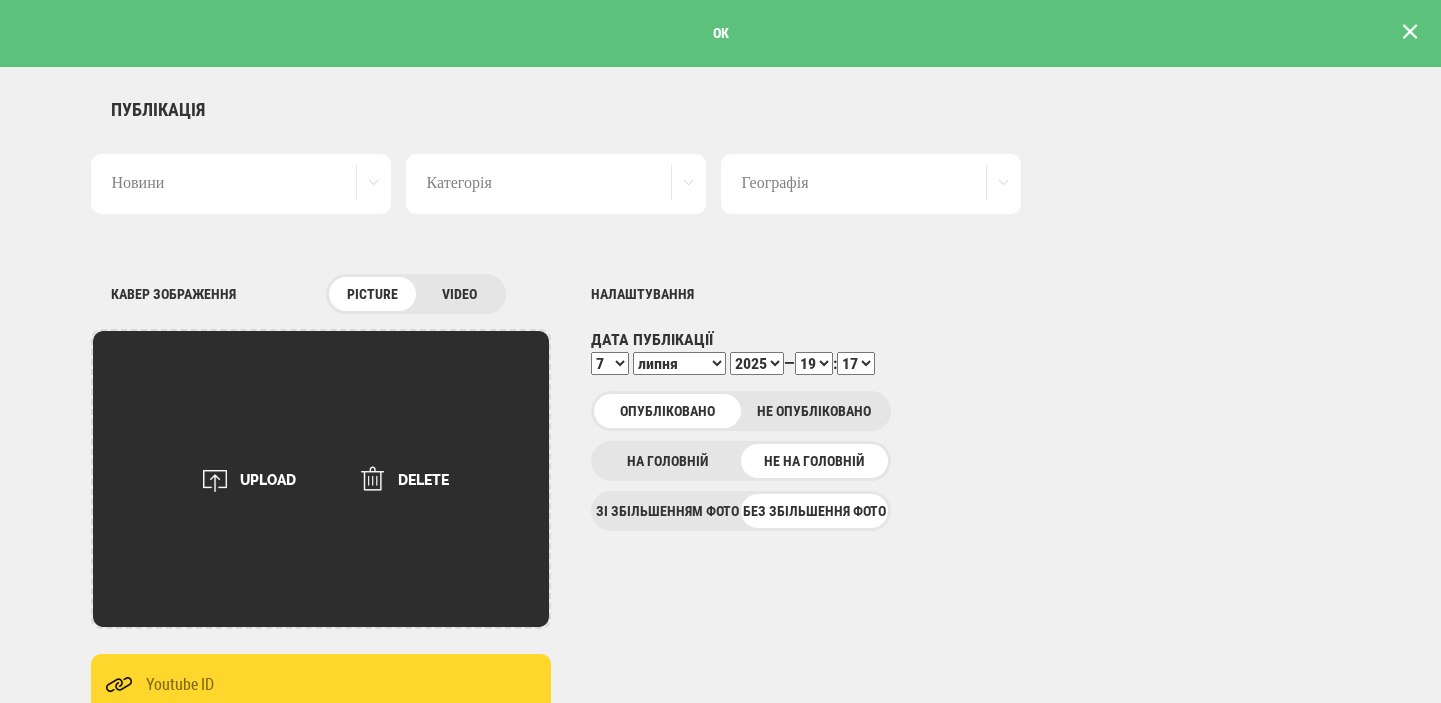 scroll, scrollTop: 0, scrollLeft: 0, axis: both 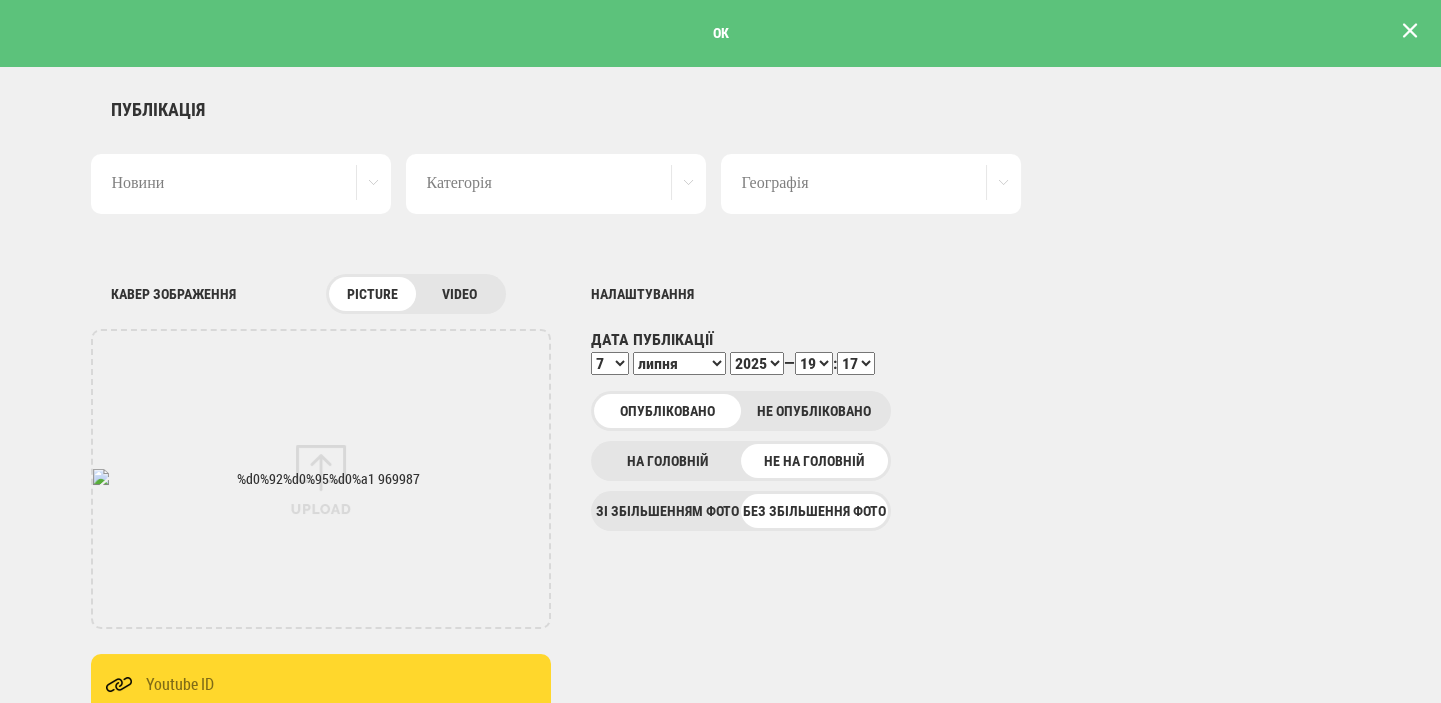 click at bounding box center (1410, 31) 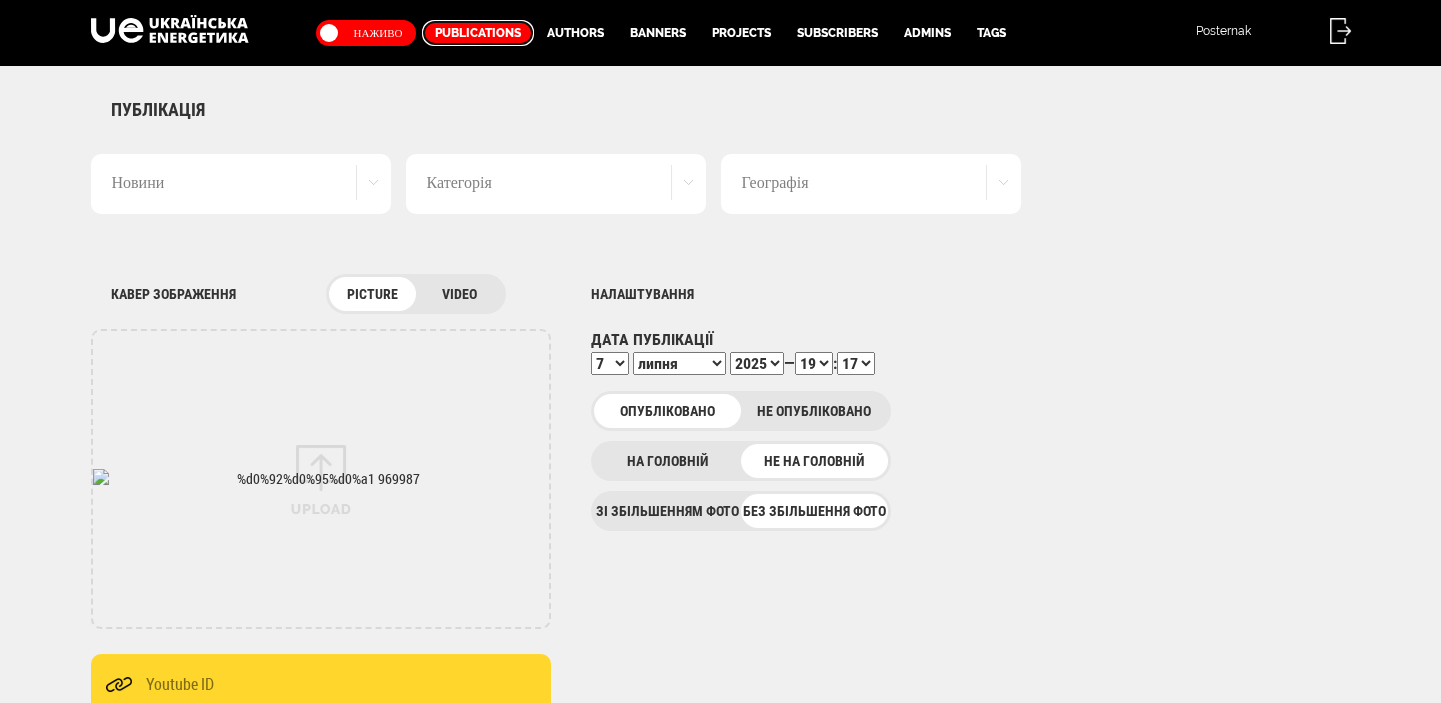 click on "Publications" at bounding box center (478, 33) 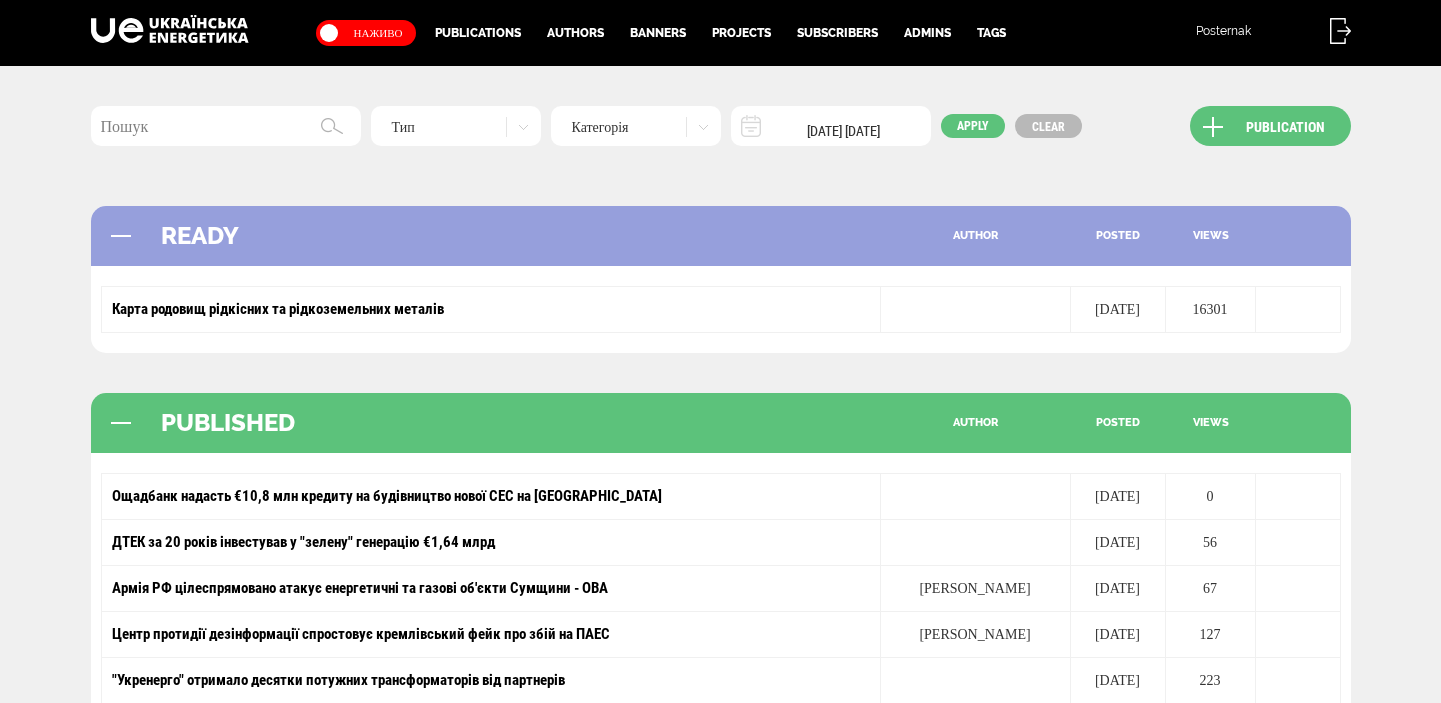 scroll, scrollTop: 0, scrollLeft: 0, axis: both 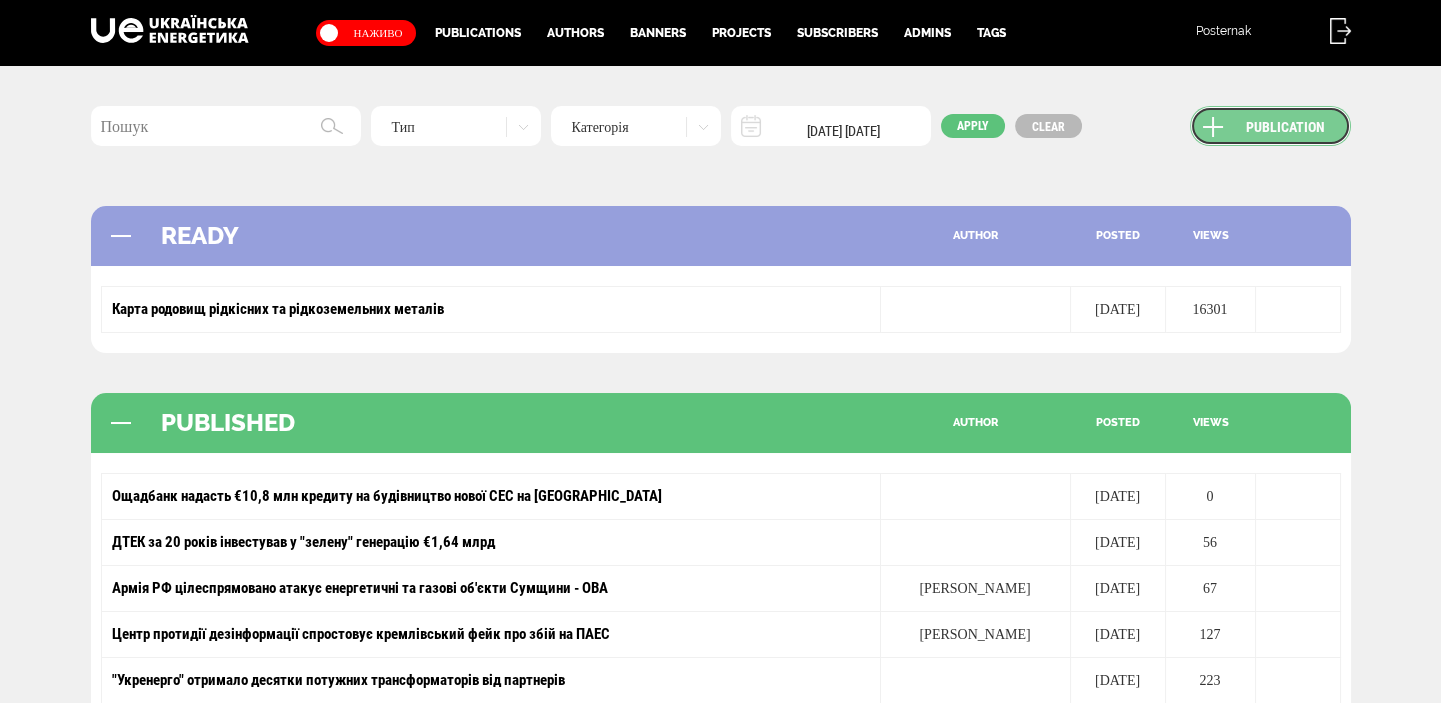 click on "Publication" at bounding box center [1270, 126] 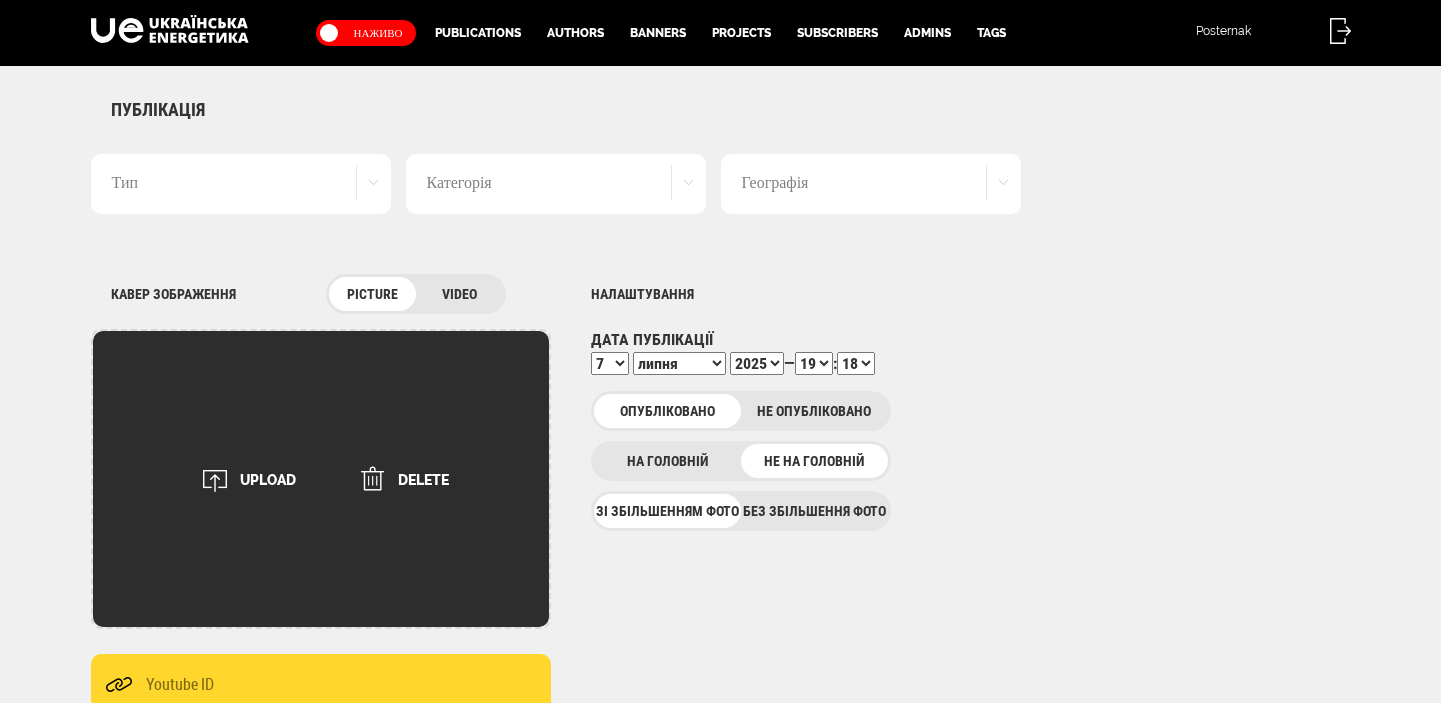 scroll, scrollTop: 0, scrollLeft: 0, axis: both 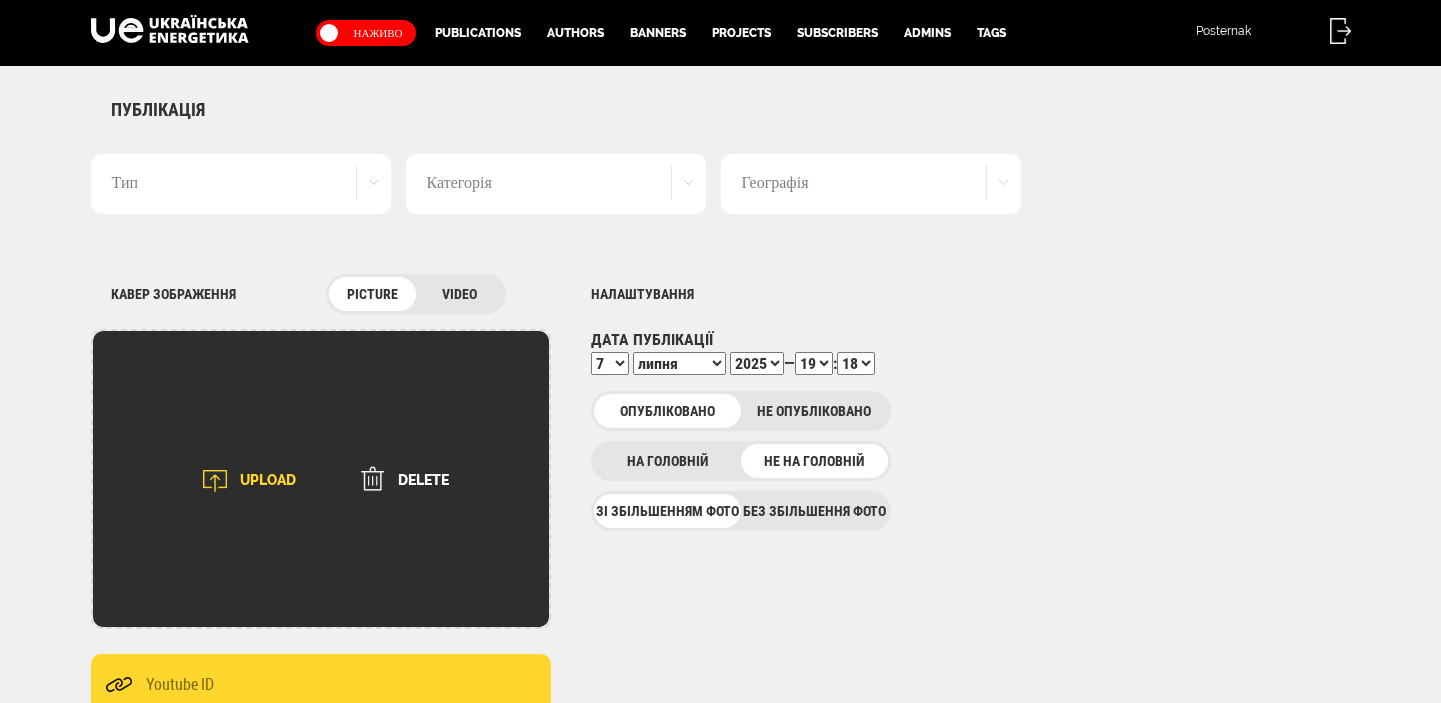 click on "UPLOAD" at bounding box center [243, 481] 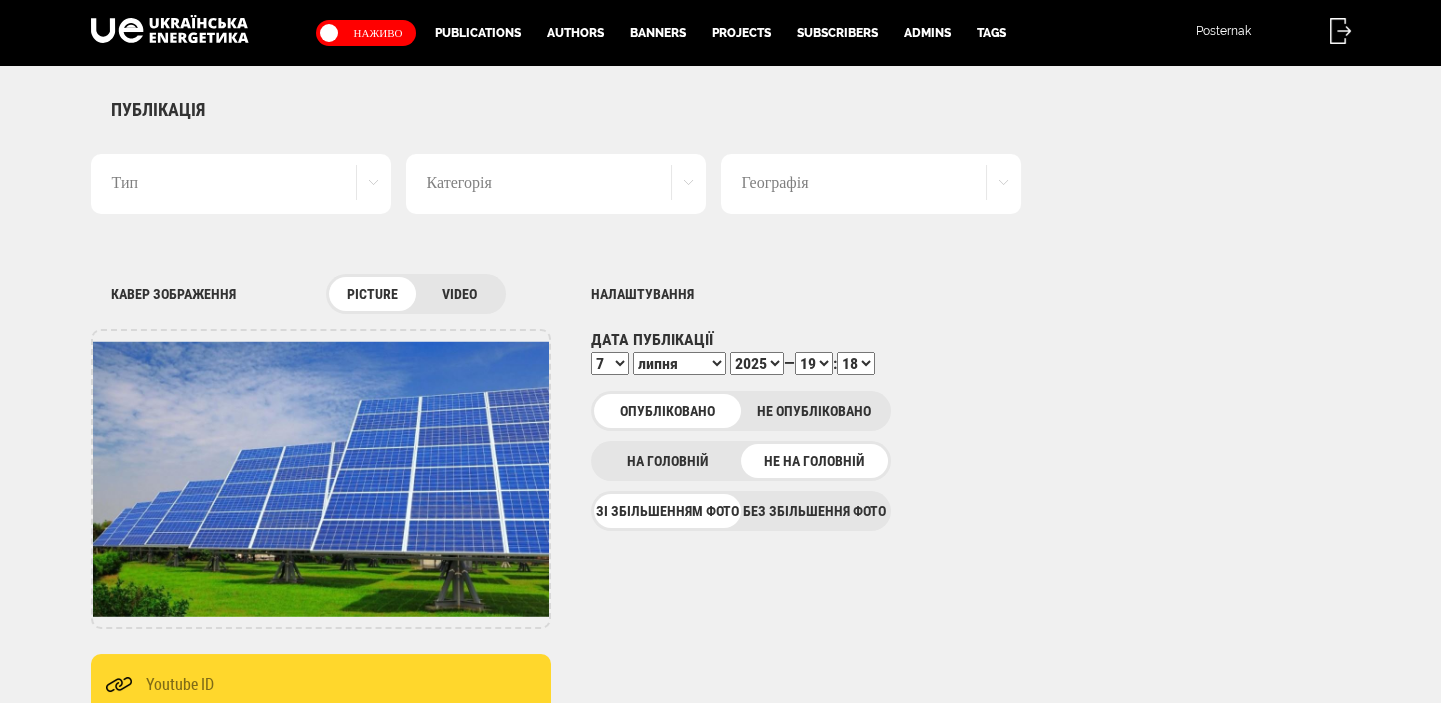 click on "Без збільшення фото" at bounding box center (814, 511) 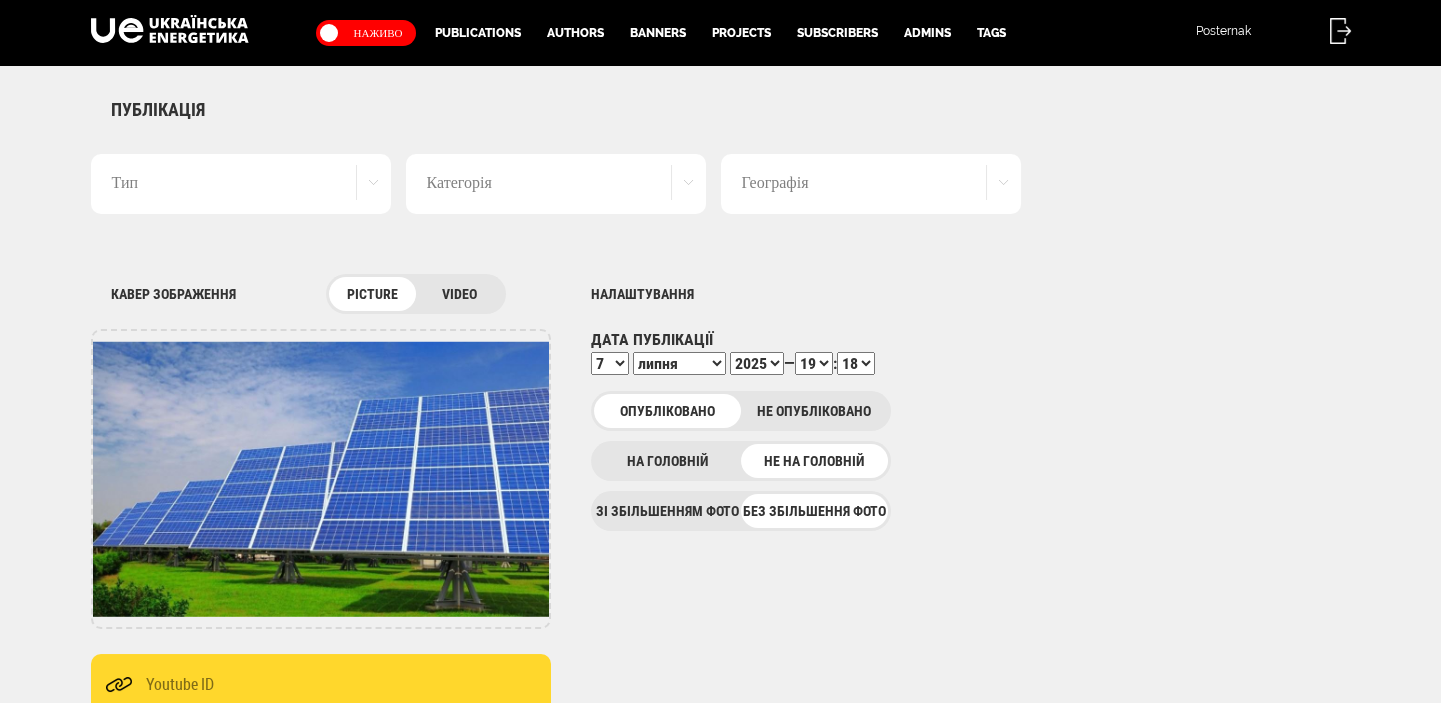 click on "Тип" at bounding box center [241, 184] 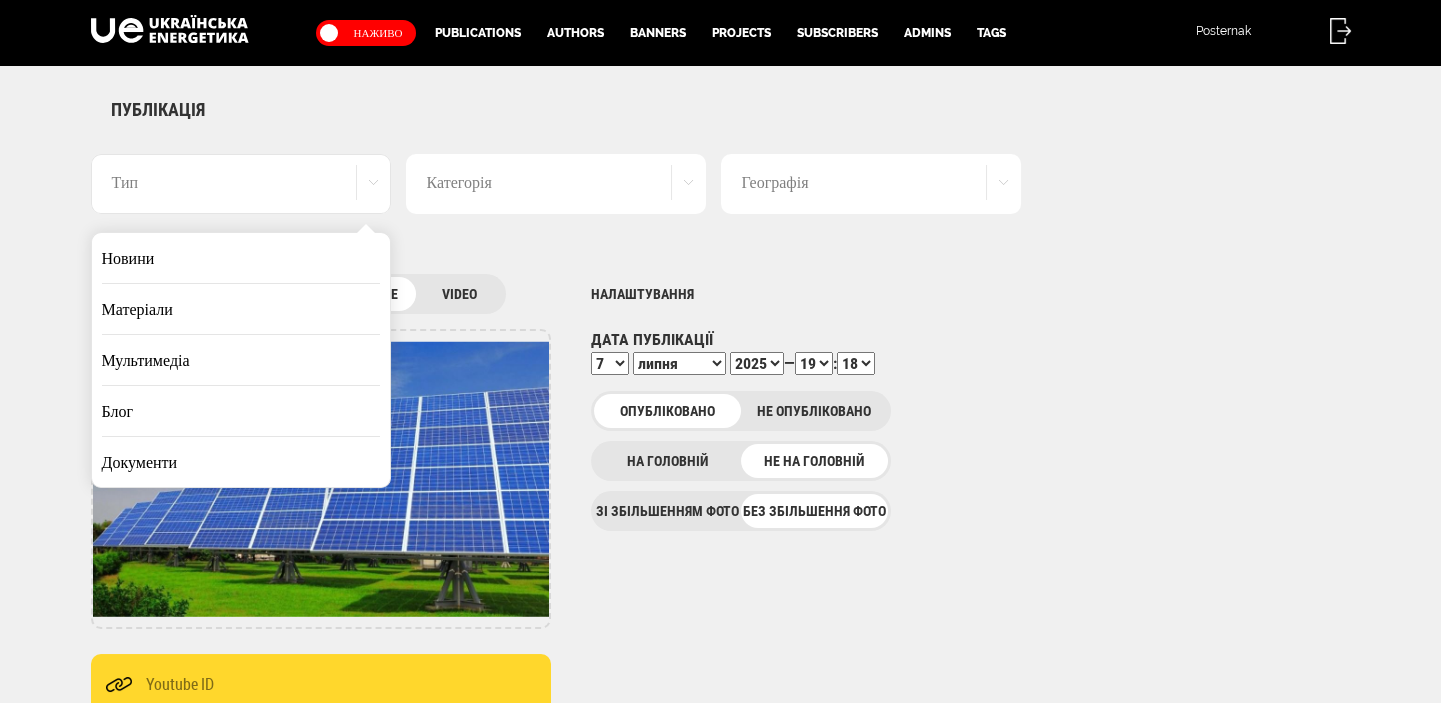 click on "Новини" at bounding box center (241, 258) 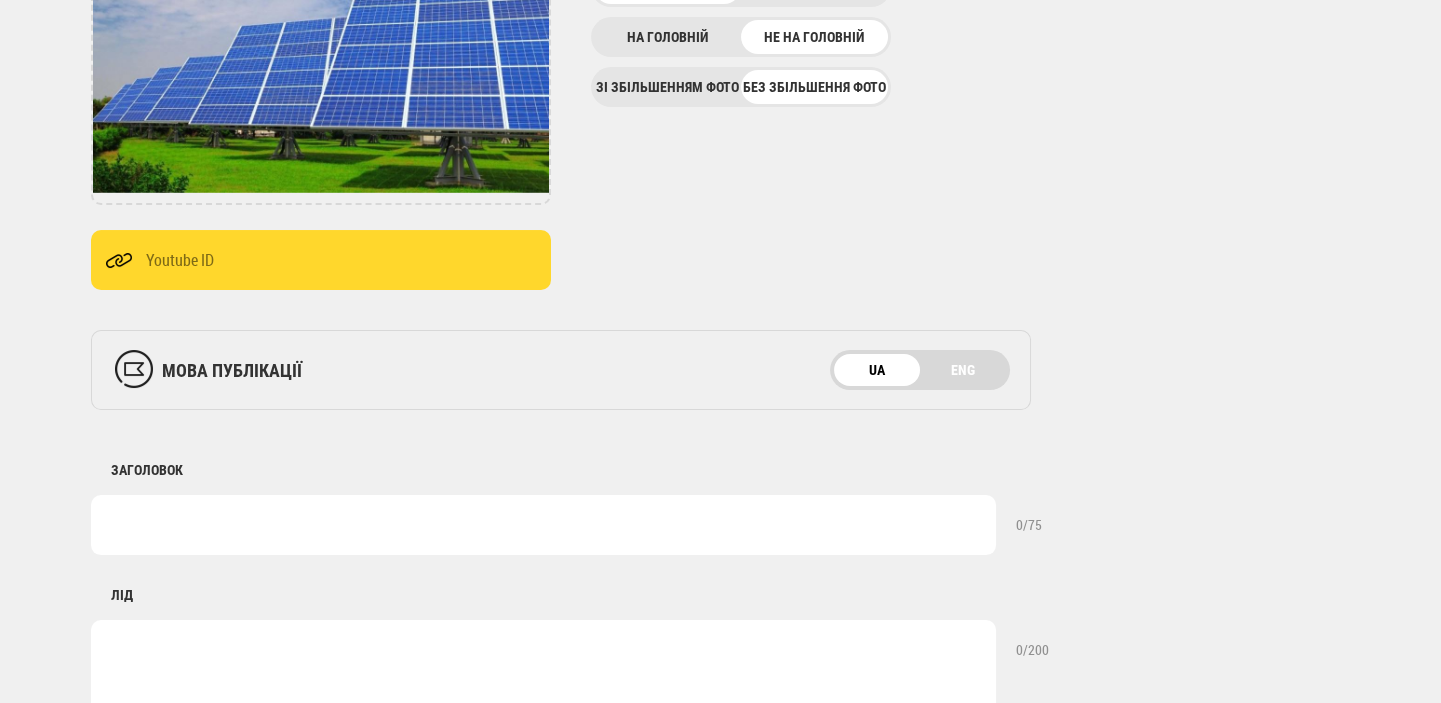 scroll, scrollTop: 0, scrollLeft: 0, axis: both 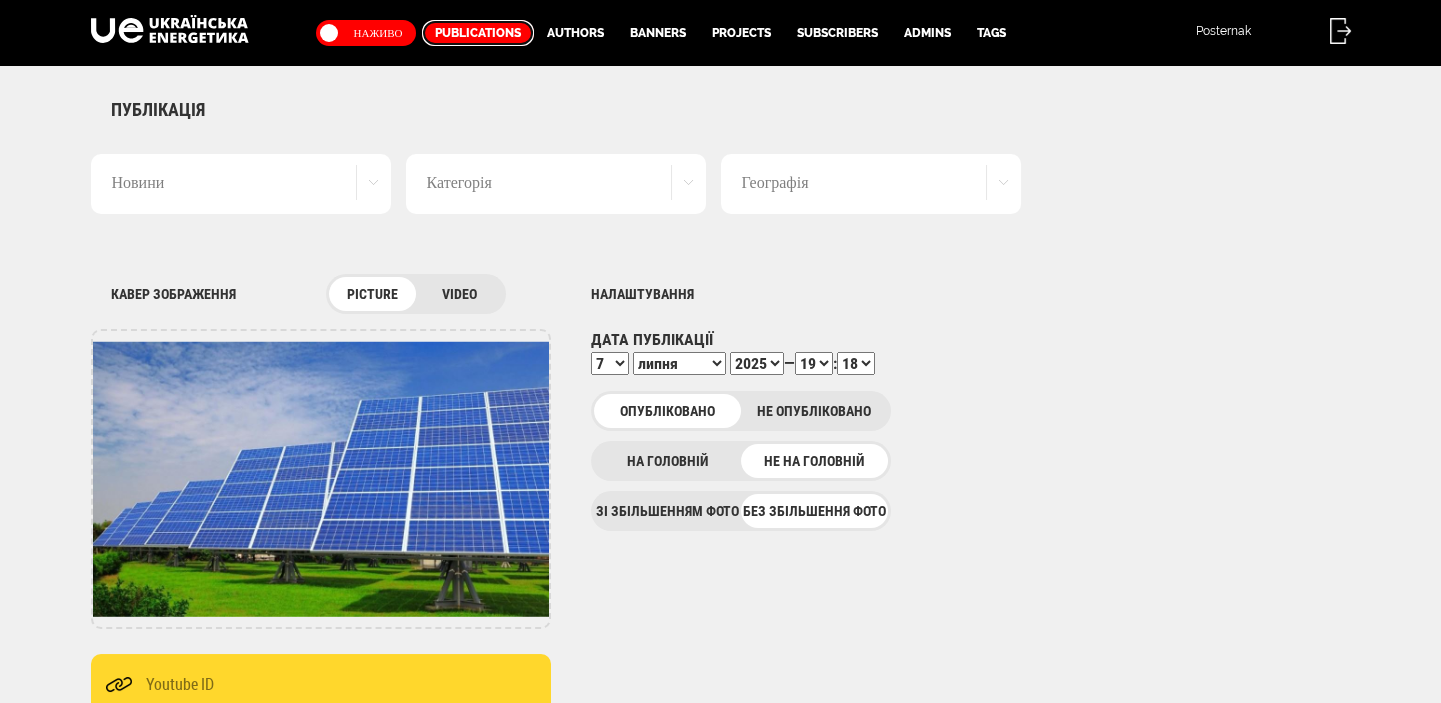 click on "Publications" at bounding box center (478, 33) 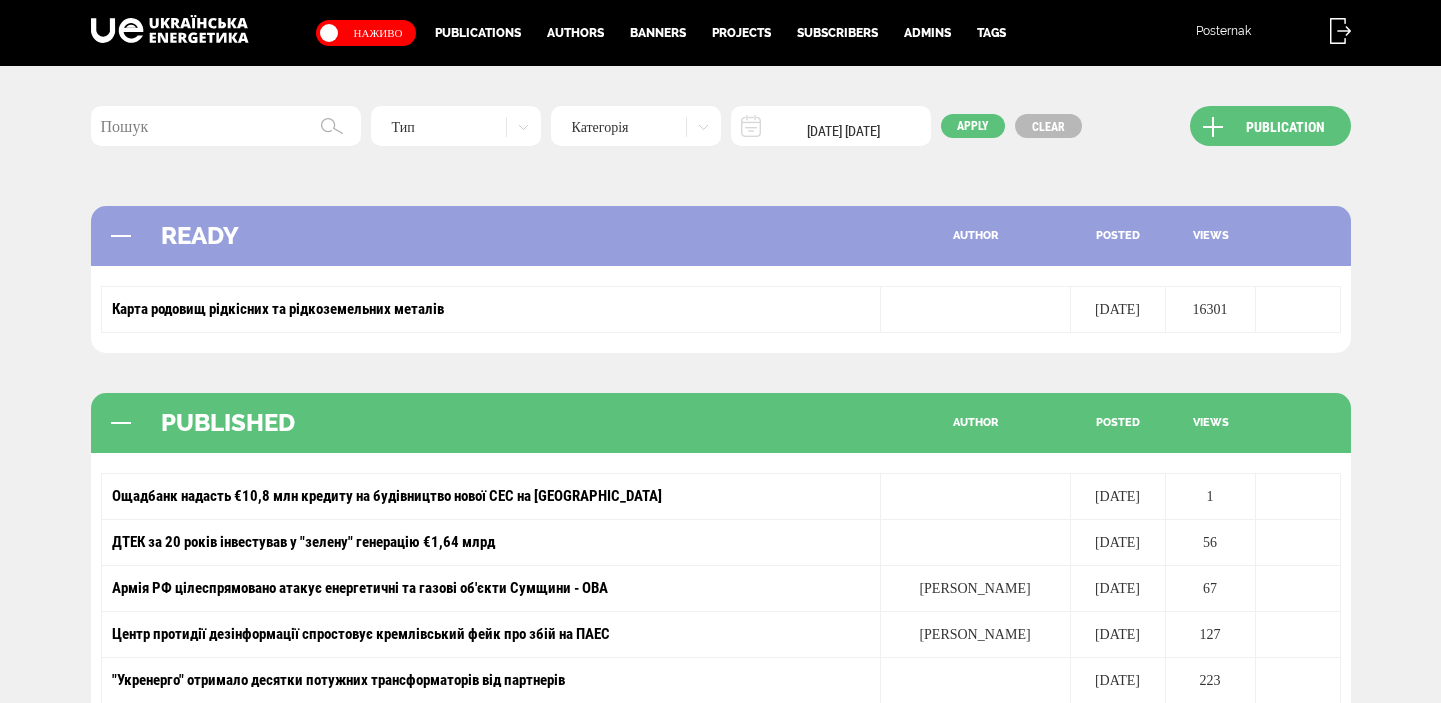 scroll, scrollTop: 0, scrollLeft: 0, axis: both 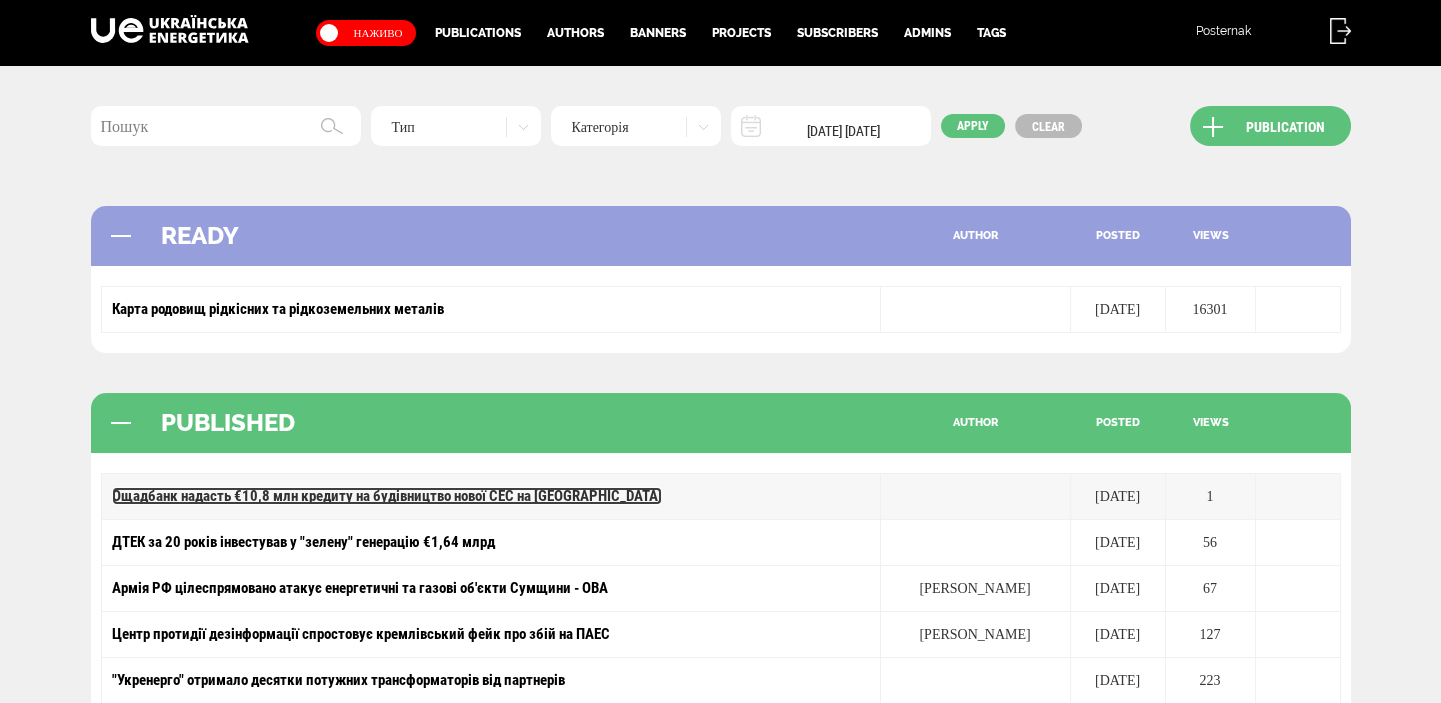 click on "Ощадбанк надасть €10,8 млн кредиту на будівництво нової СЕС на [GEOGRAPHIC_DATA]" at bounding box center (387, 496) 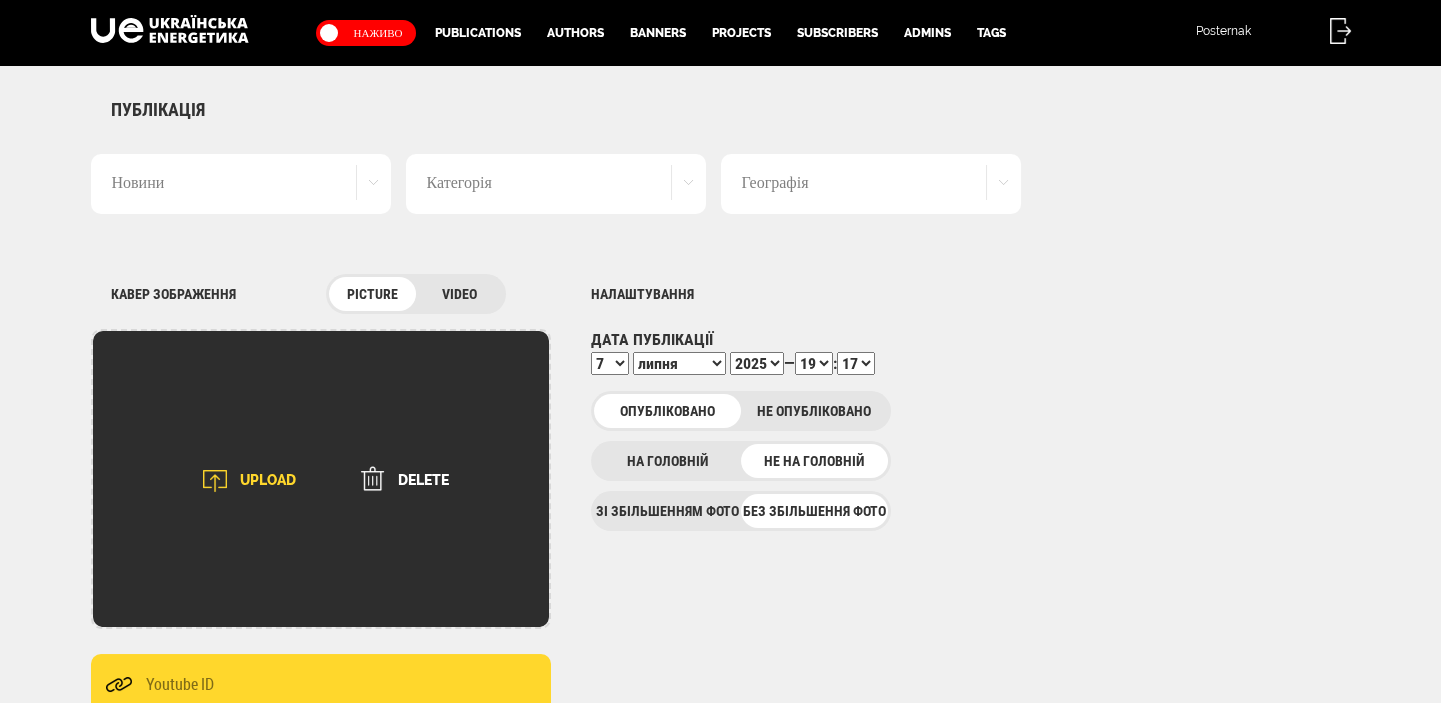 scroll, scrollTop: 0, scrollLeft: 0, axis: both 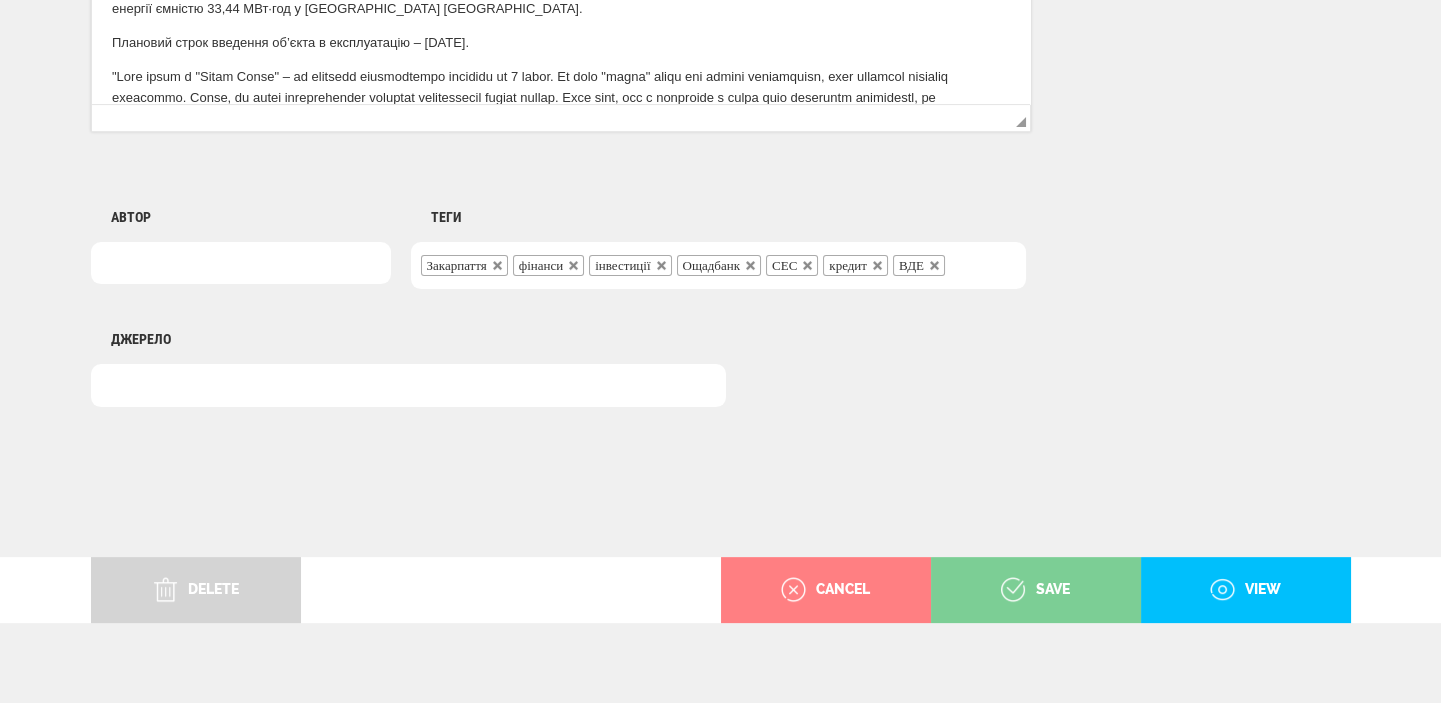 click on "save" at bounding box center (1036, 590) 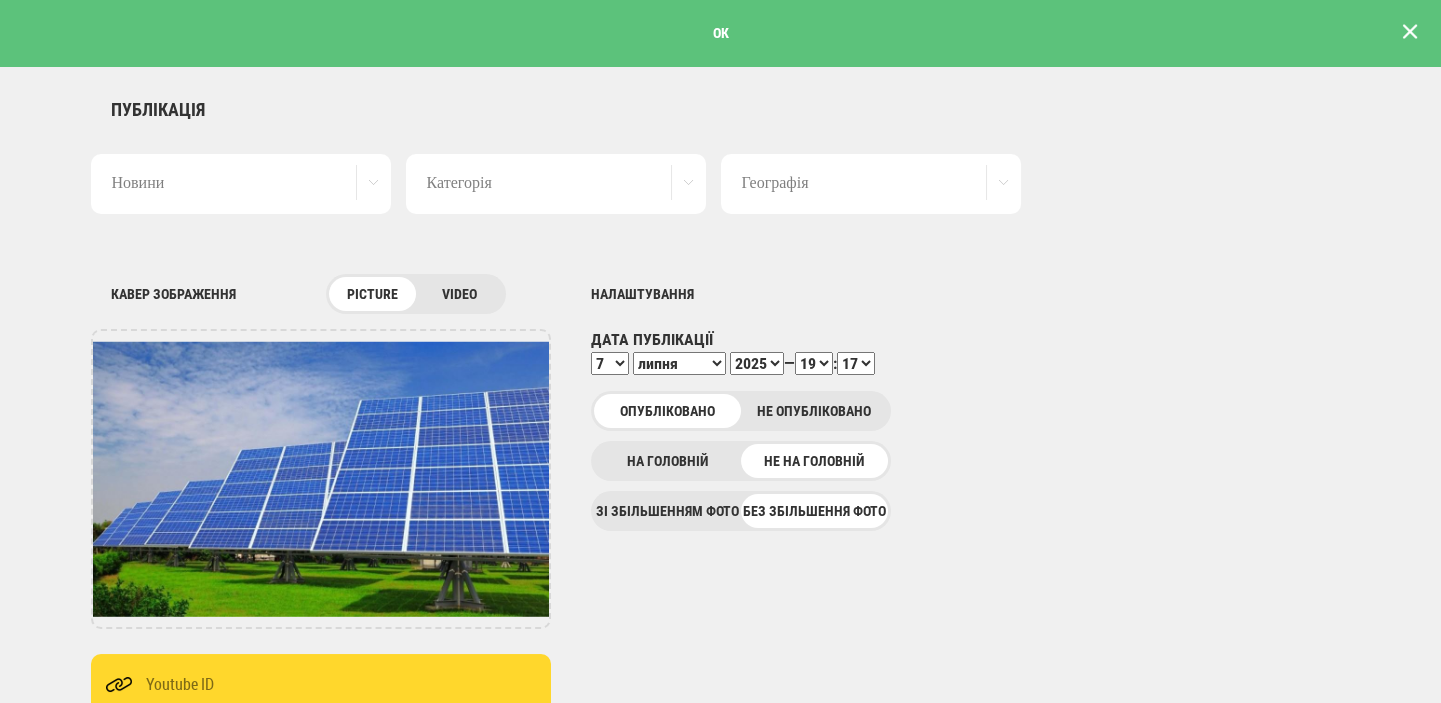 scroll, scrollTop: 0, scrollLeft: 0, axis: both 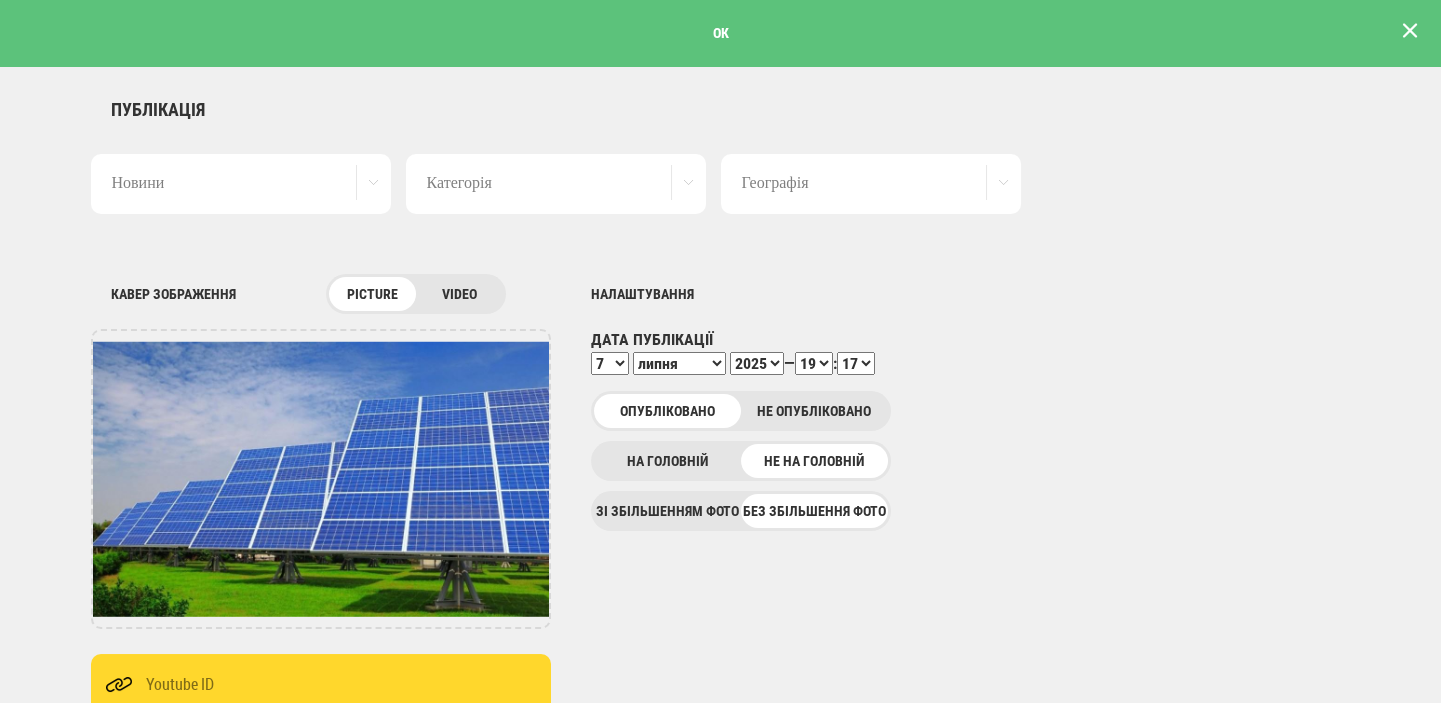 click at bounding box center [1410, 31] 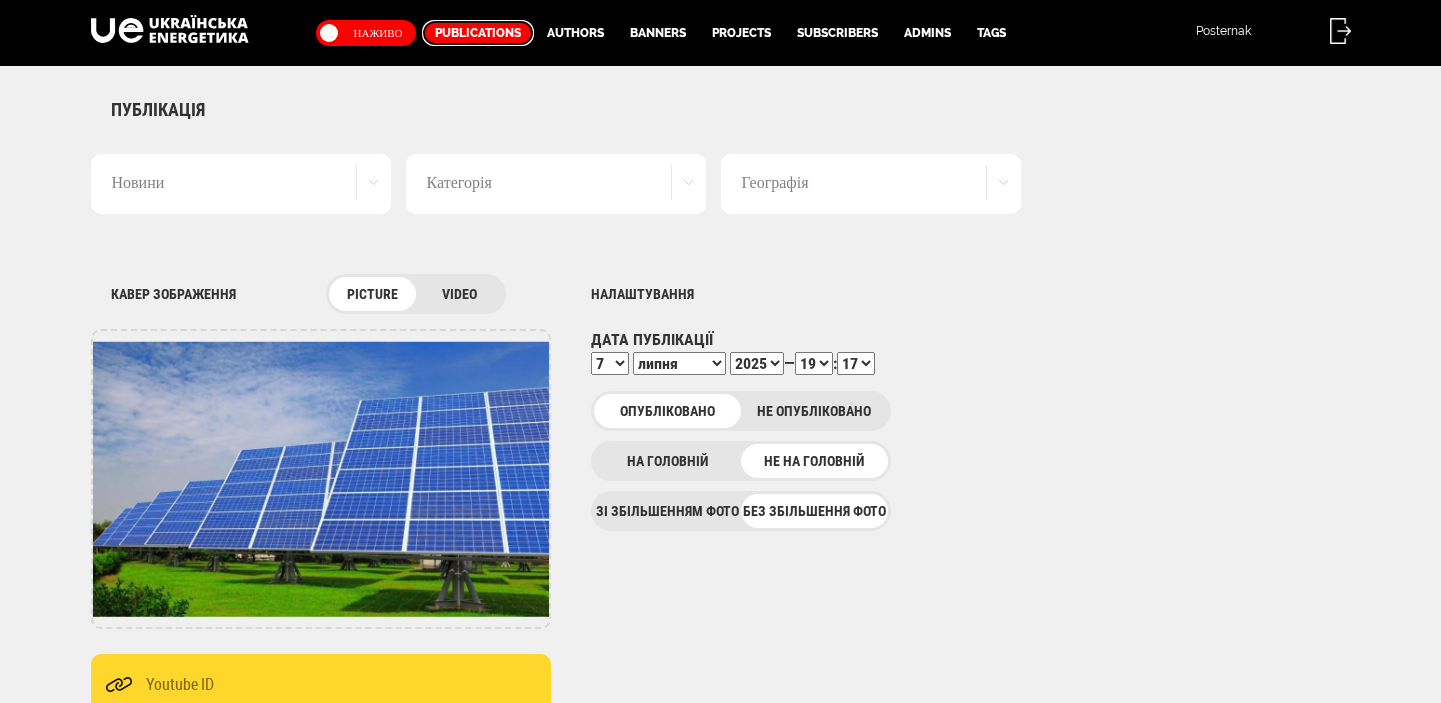 click on "Publications" at bounding box center [478, 33] 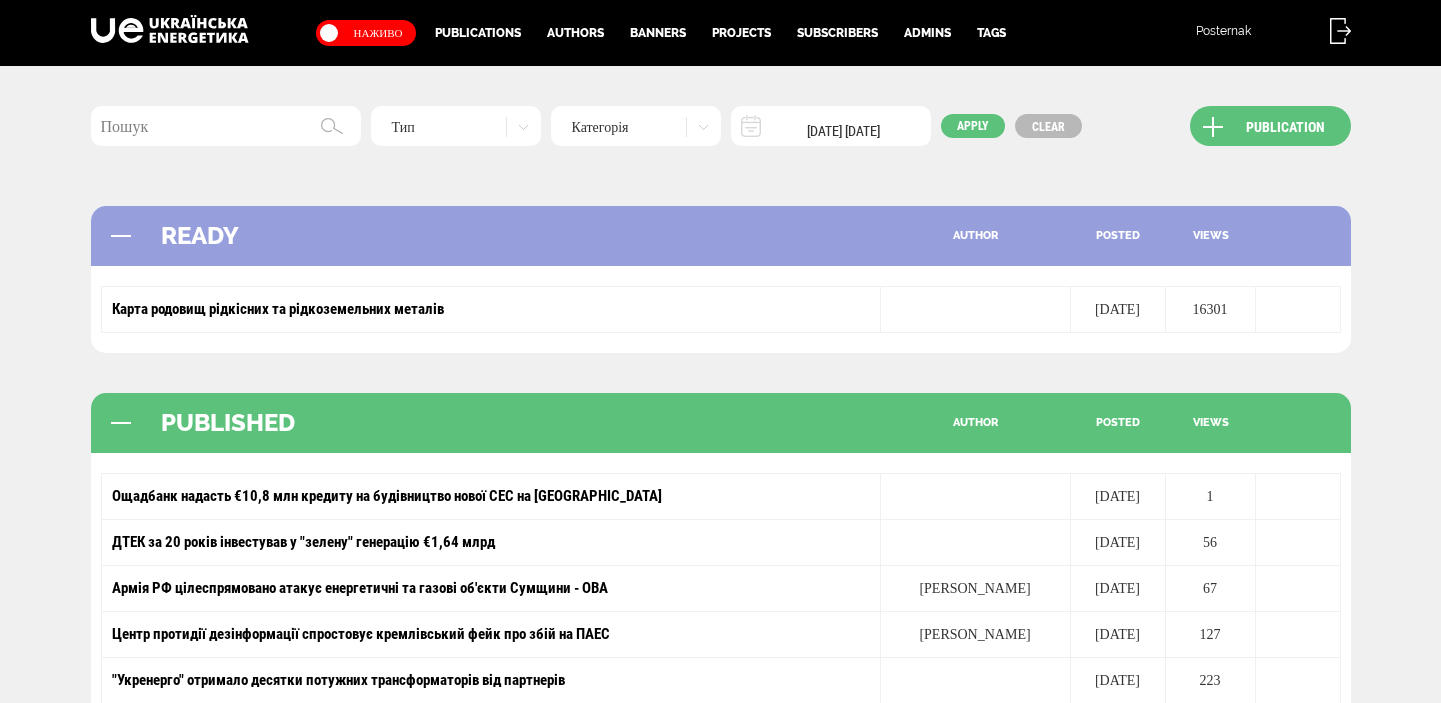 scroll, scrollTop: 0, scrollLeft: 0, axis: both 